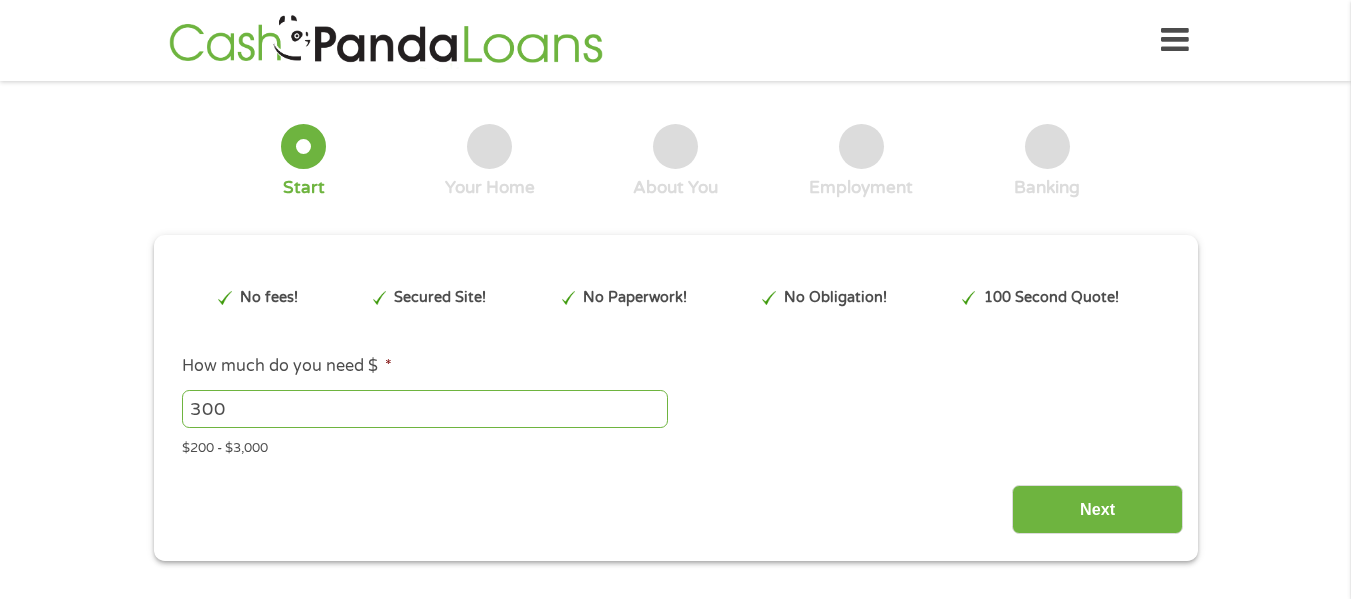 scroll, scrollTop: 0, scrollLeft: 0, axis: both 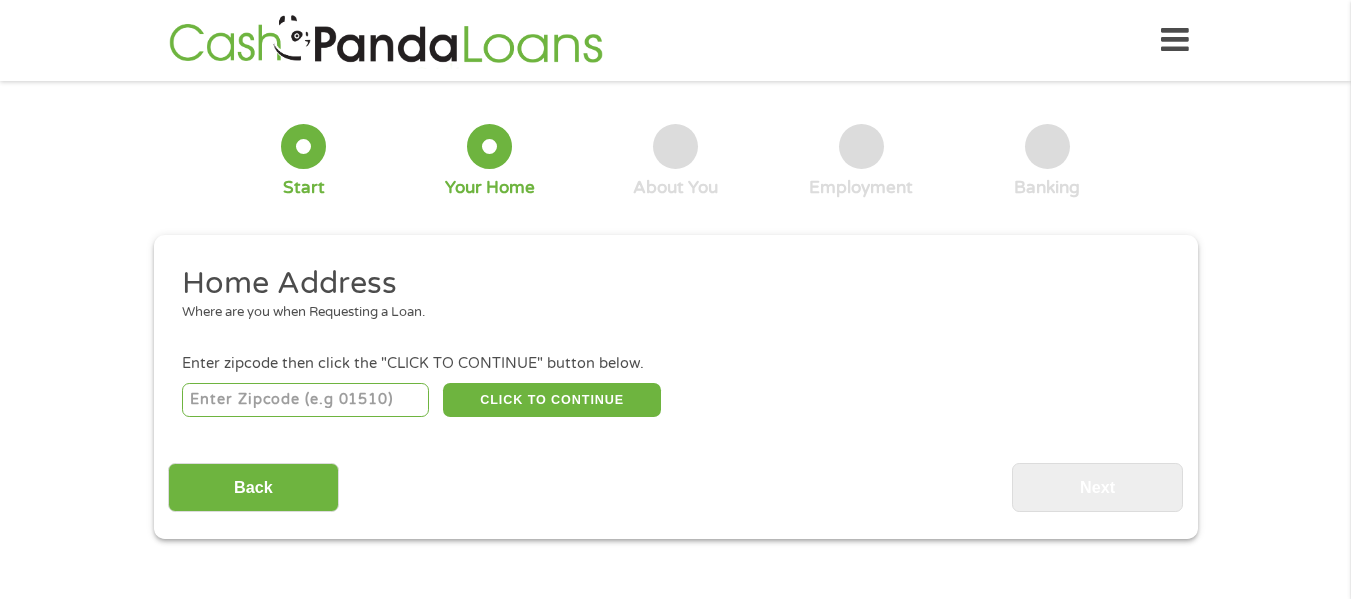 click at bounding box center [305, 400] 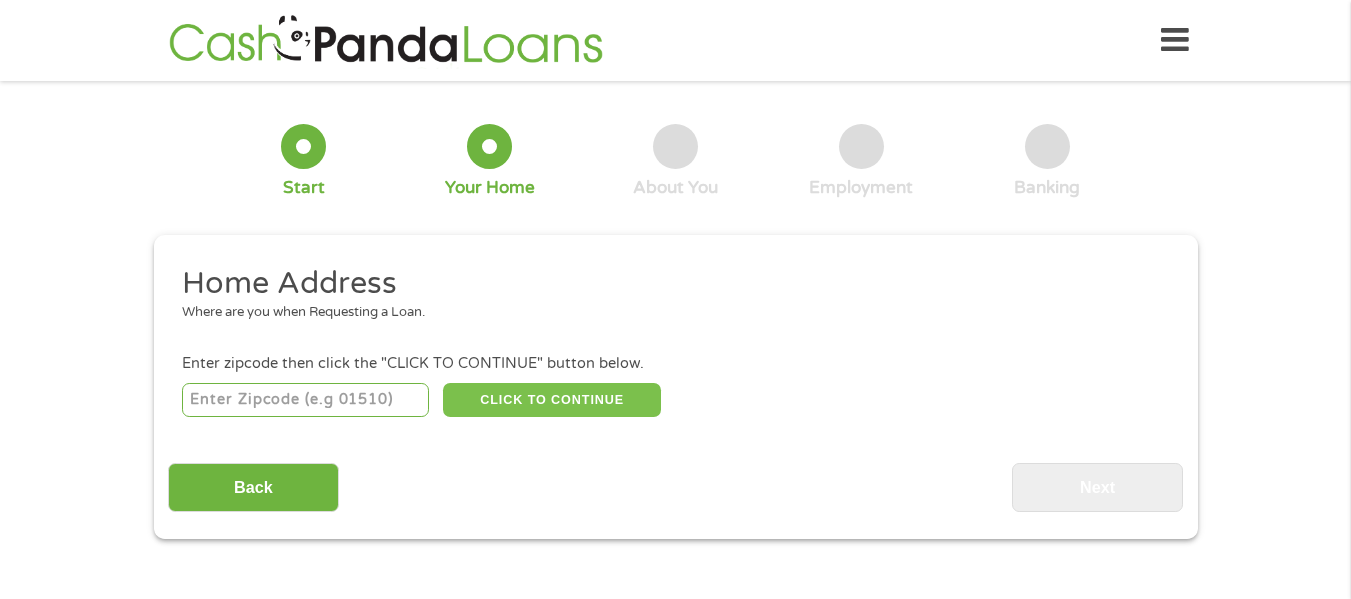 type on "[NUMBER]" 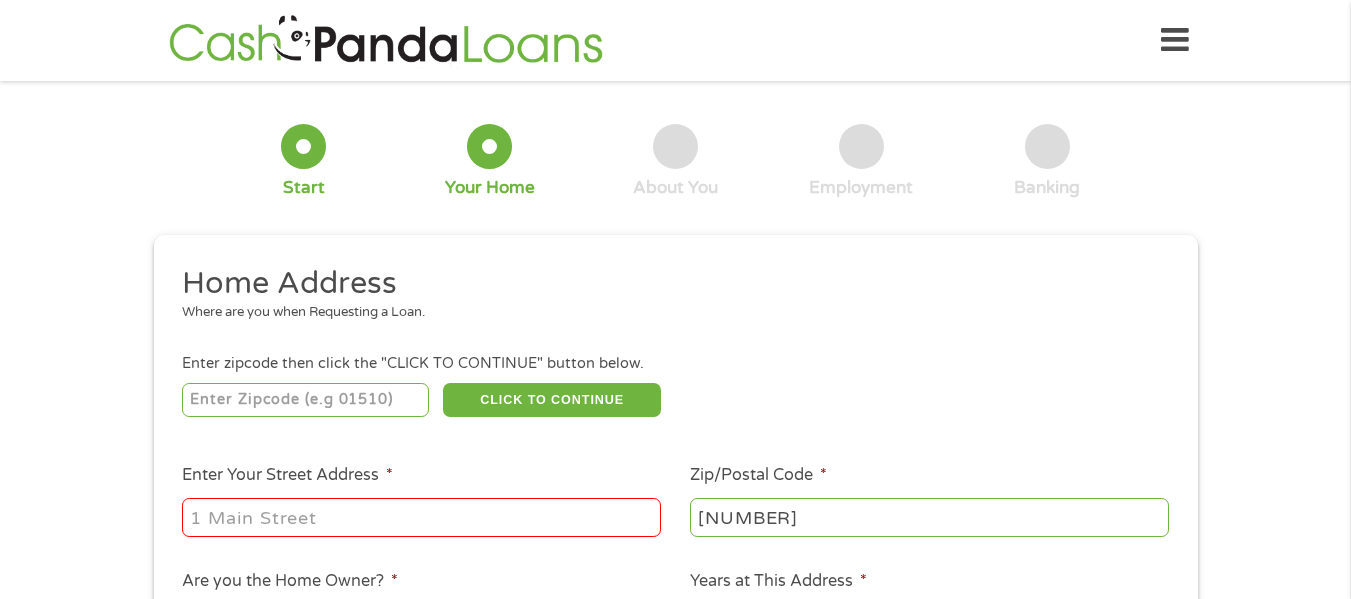click on "Enter Your Street Address *" at bounding box center (421, 517) 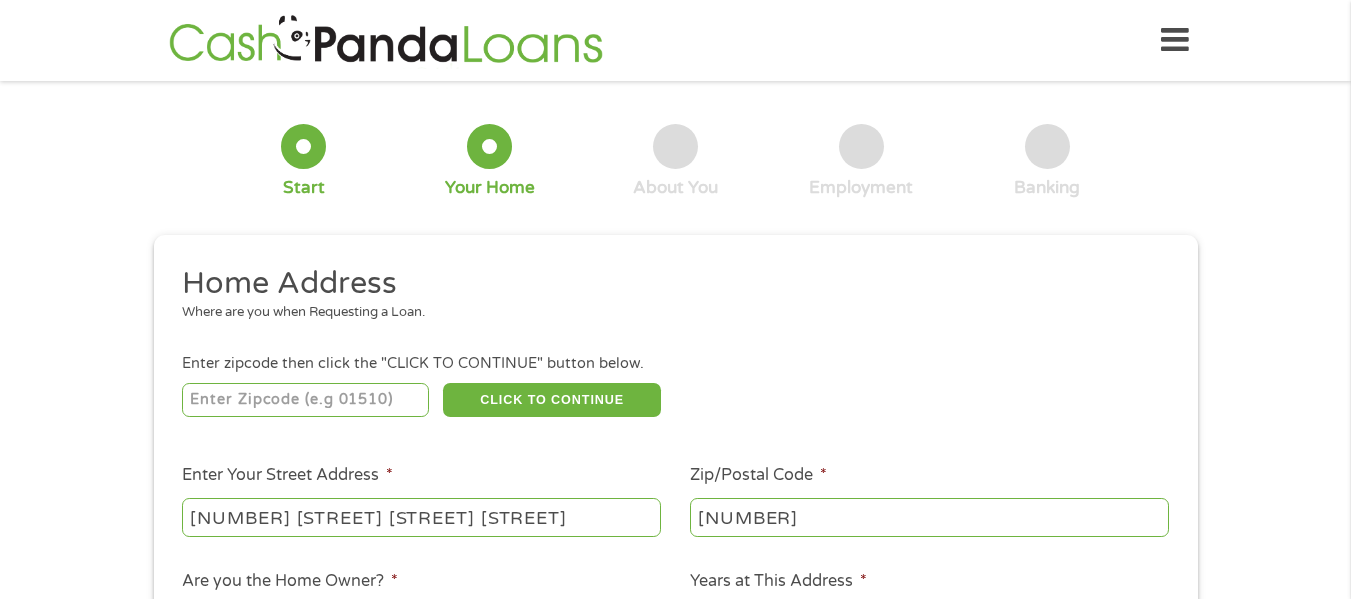 type on "[NUMBER] [STREET] [STREET] [STREET]" 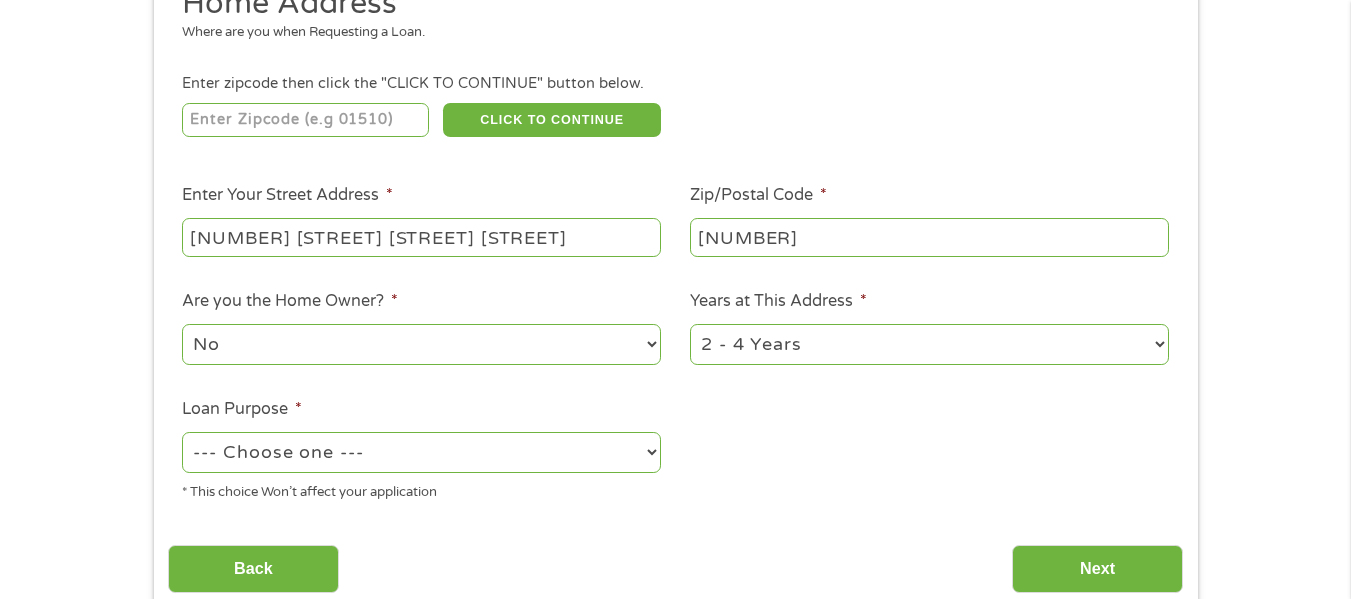 scroll, scrollTop: 320, scrollLeft: 0, axis: vertical 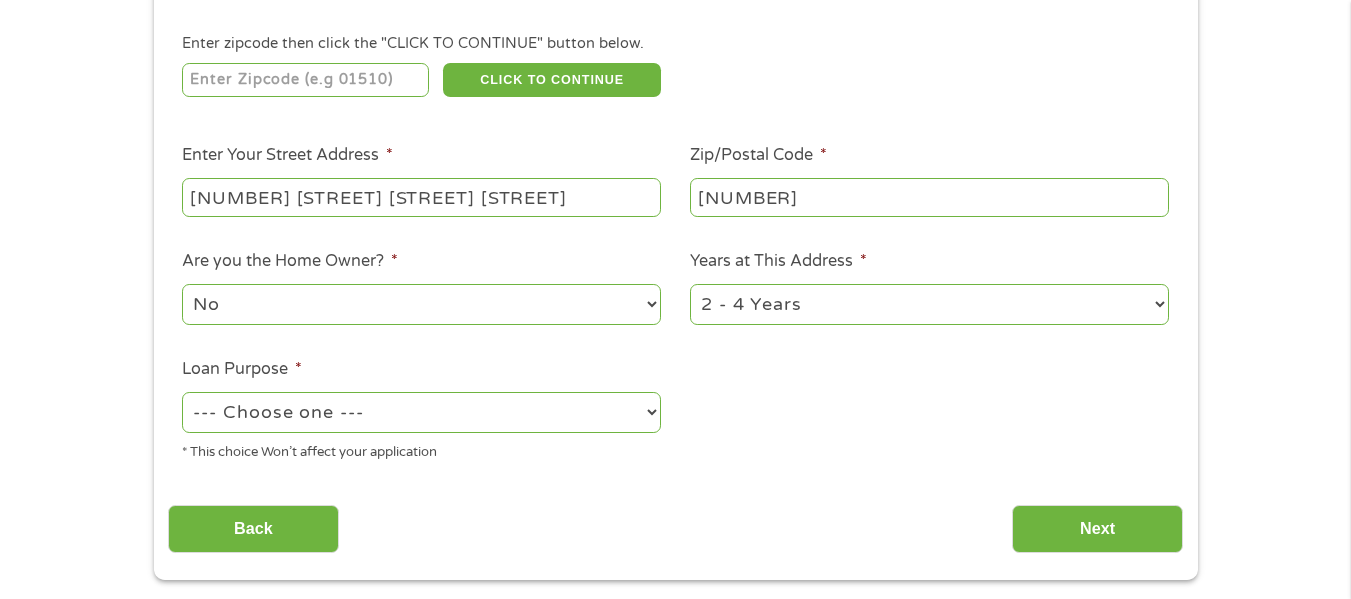 click on "No Yes" at bounding box center [421, 304] 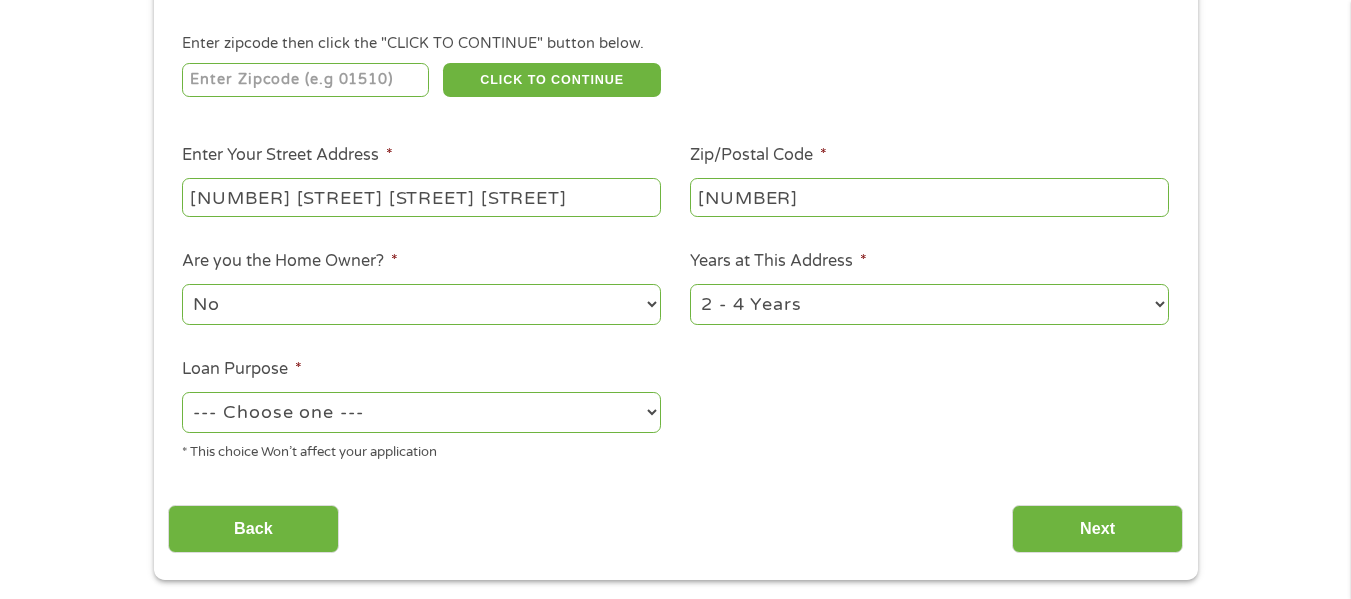 select on "yes" 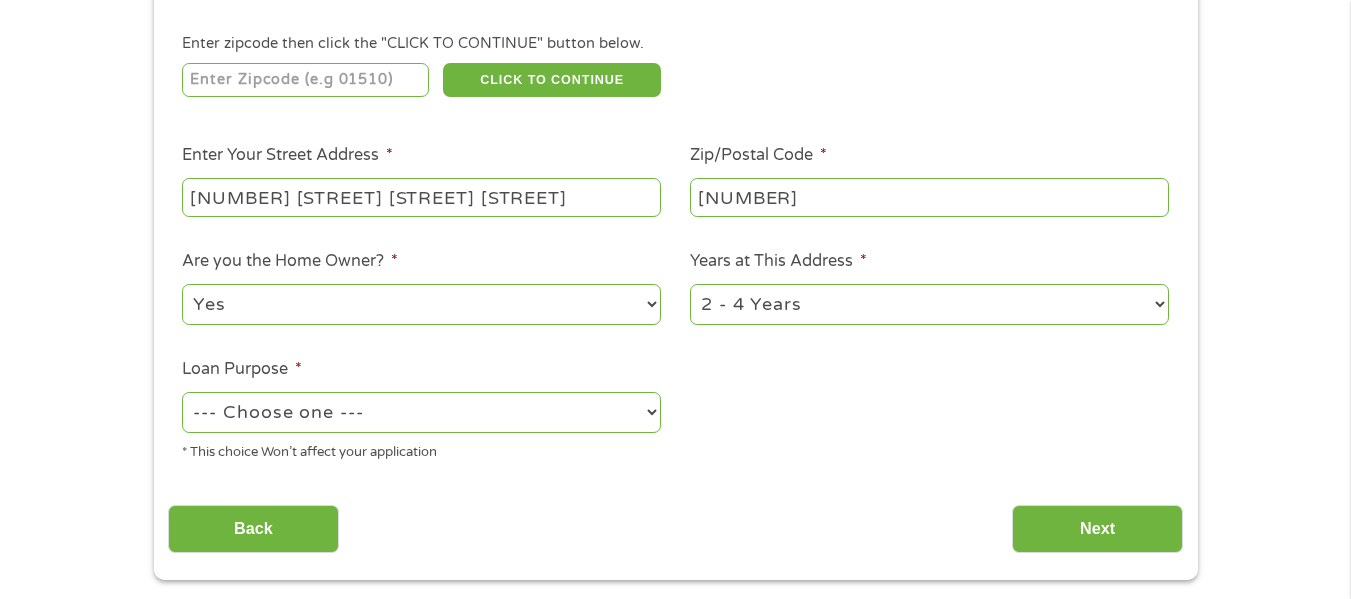 click on "No Yes" at bounding box center [421, 304] 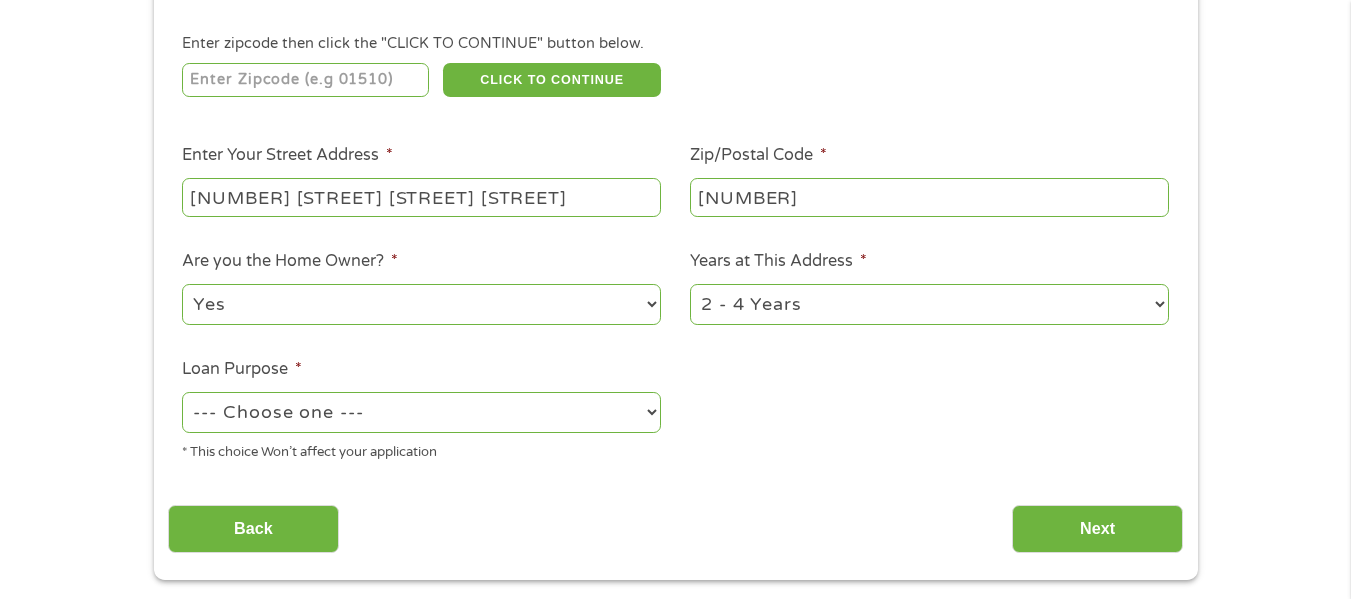 click on "--- Choose one --- Pay Bills Debt Consolidation Home Improvement Major Purchase Car Loan Short Term Cash Medical Expenses Other" at bounding box center (421, 412) 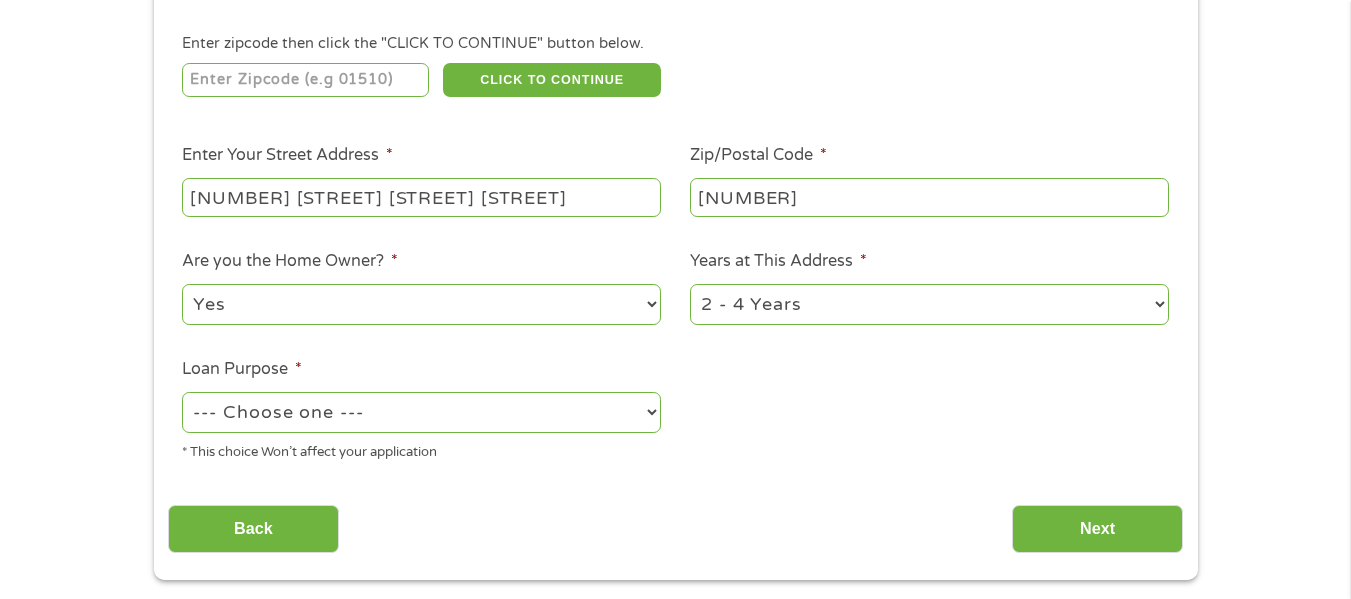select on "paybills" 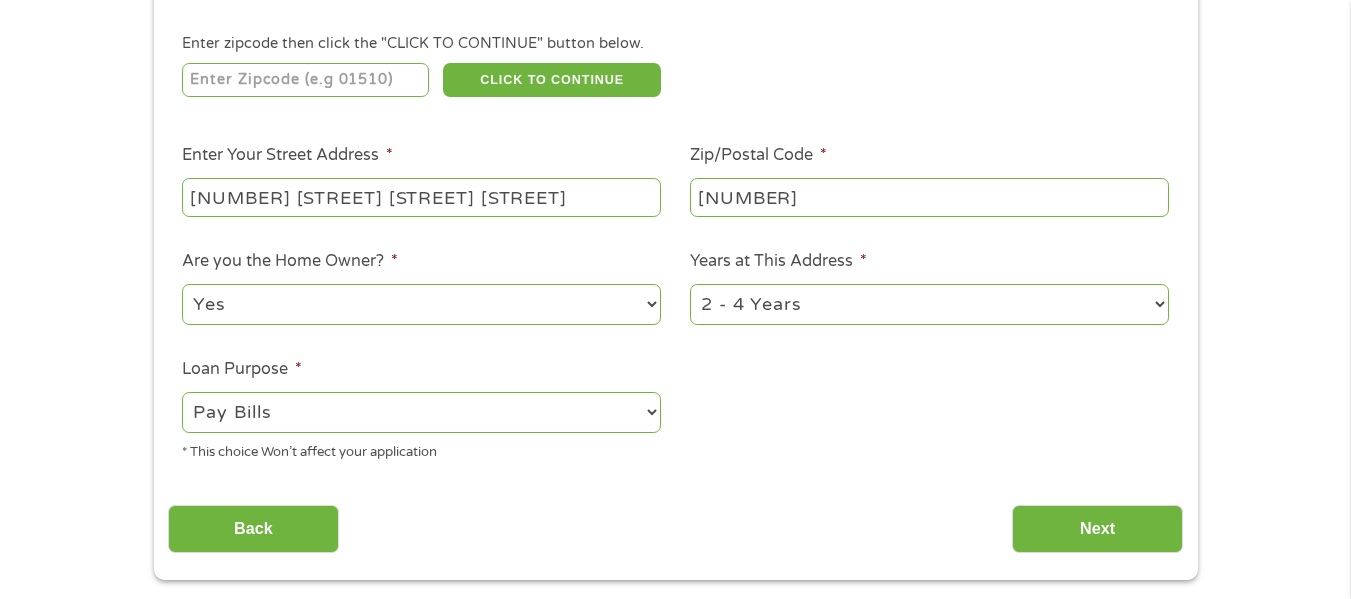 click on "--- Choose one --- Pay Bills Debt Consolidation Home Improvement Major Purchase Car Loan Short Term Cash Medical Expenses Other" at bounding box center (421, 412) 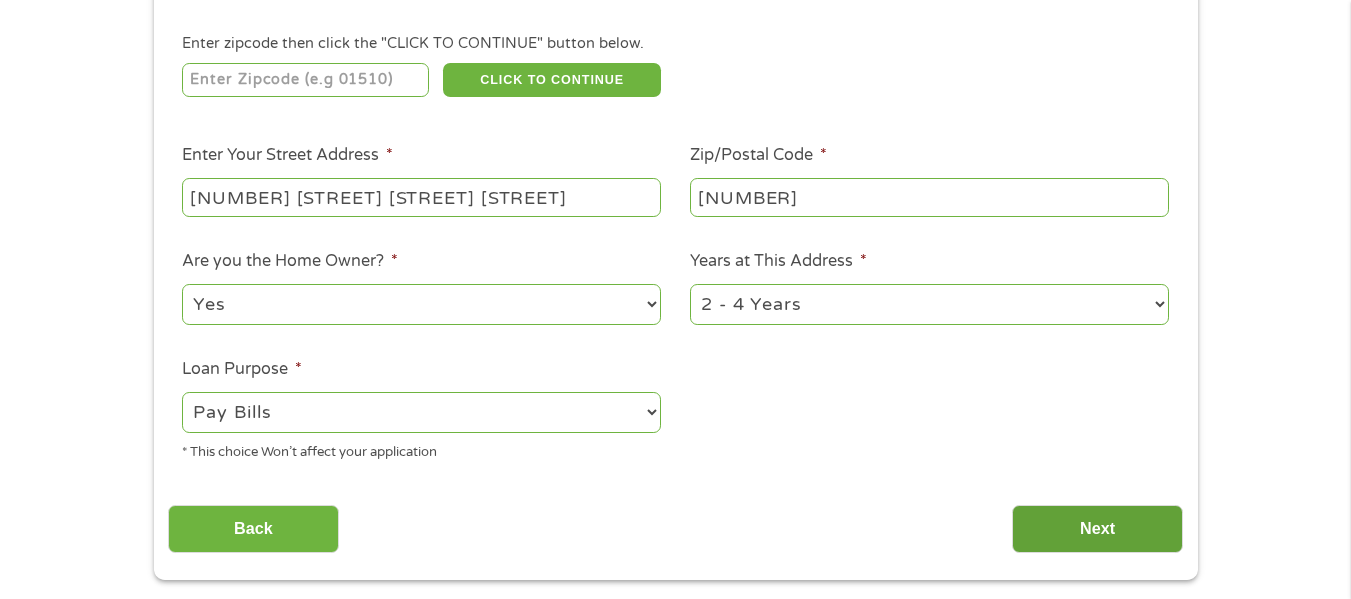 click on "Next" at bounding box center (1097, 529) 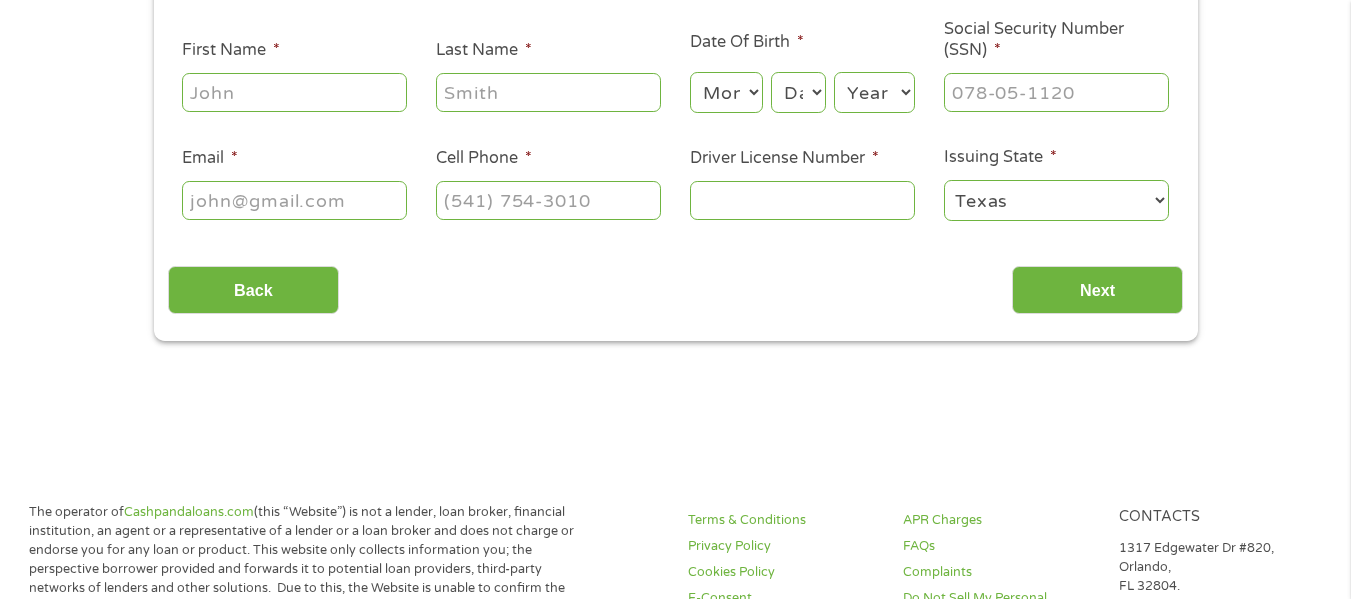 scroll, scrollTop: 8, scrollLeft: 8, axis: both 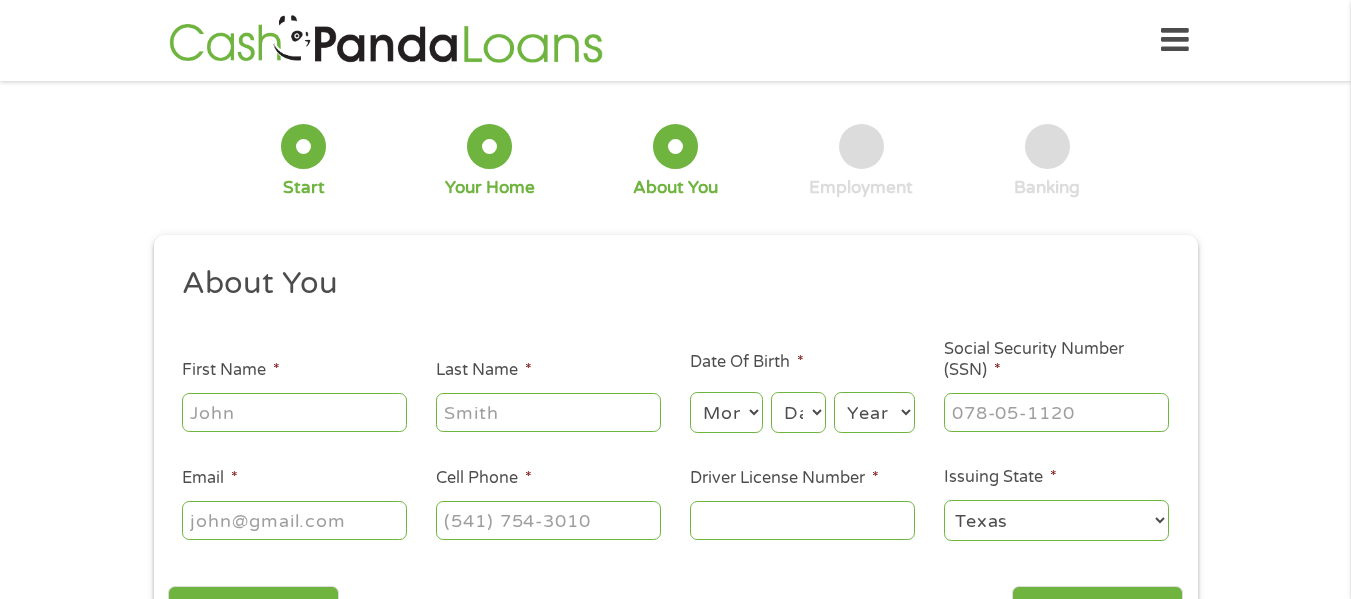 click on "First Name *" at bounding box center (294, 412) 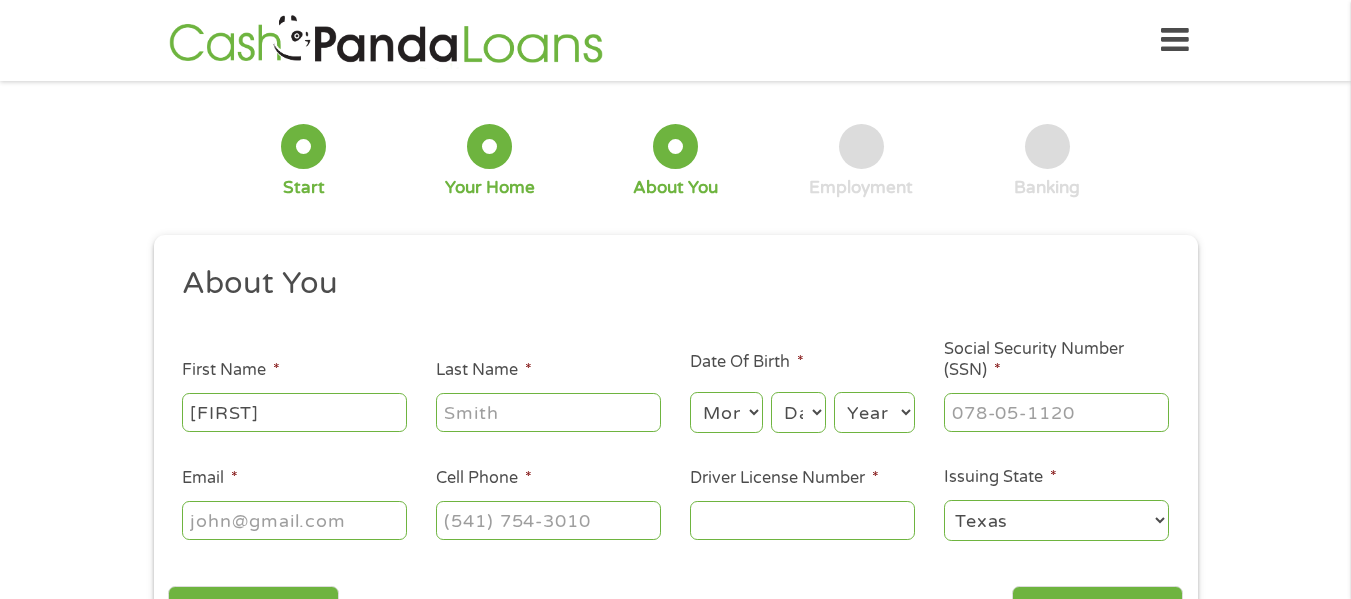 type on "[FIRST]" 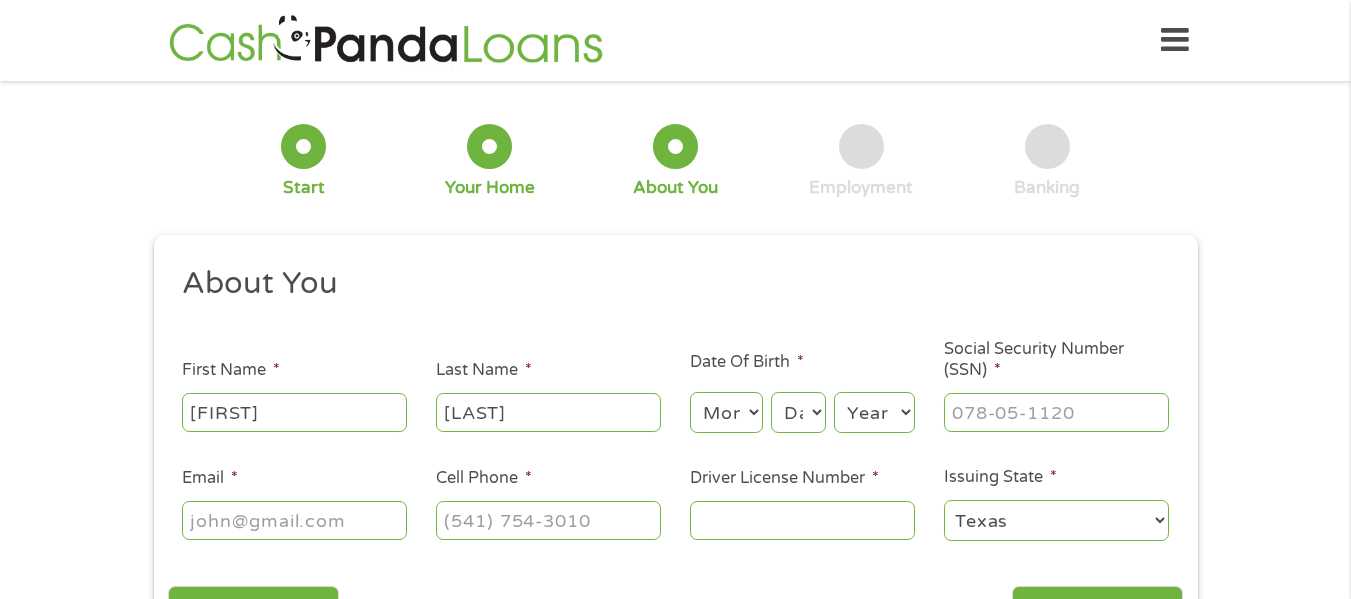 type on "[LAST]" 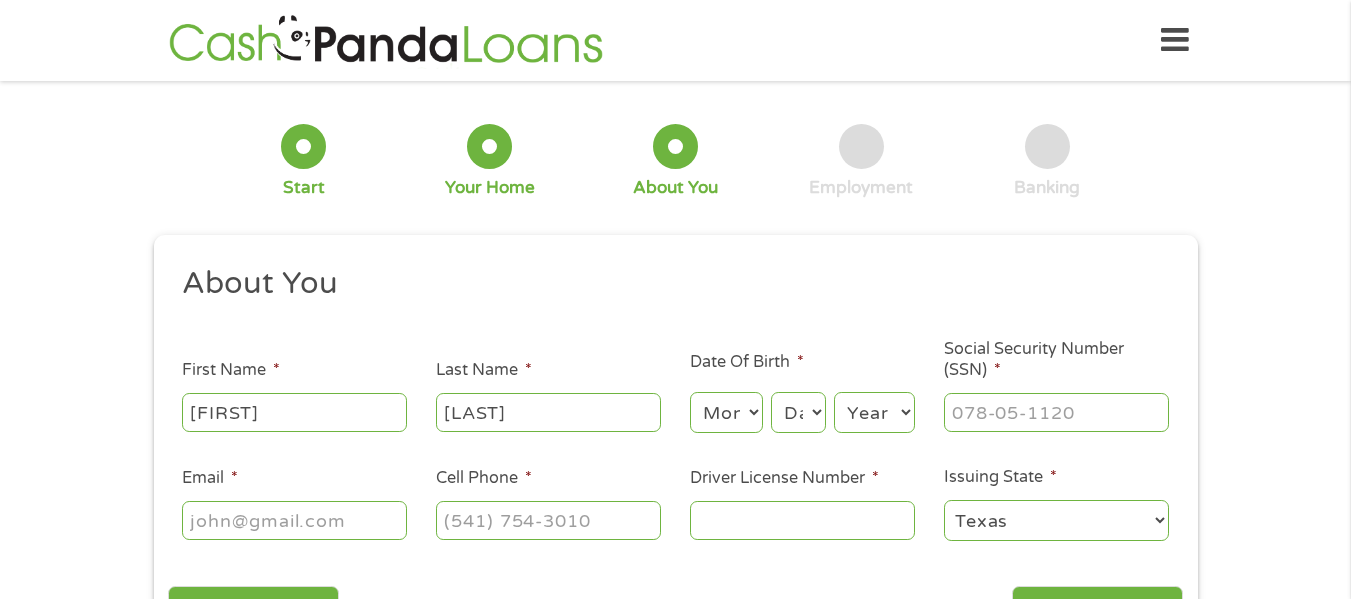 click on "Month 1 2 3 4 5 6 7 8 9 10 11 12" at bounding box center [726, 412] 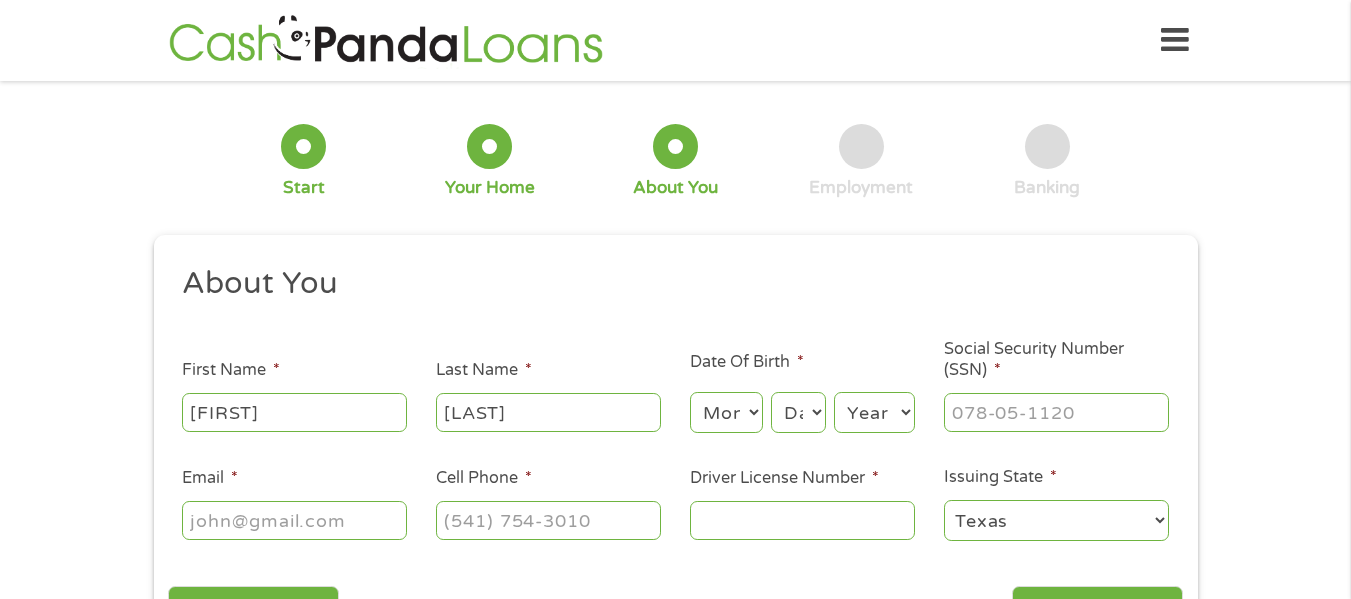 select on "10" 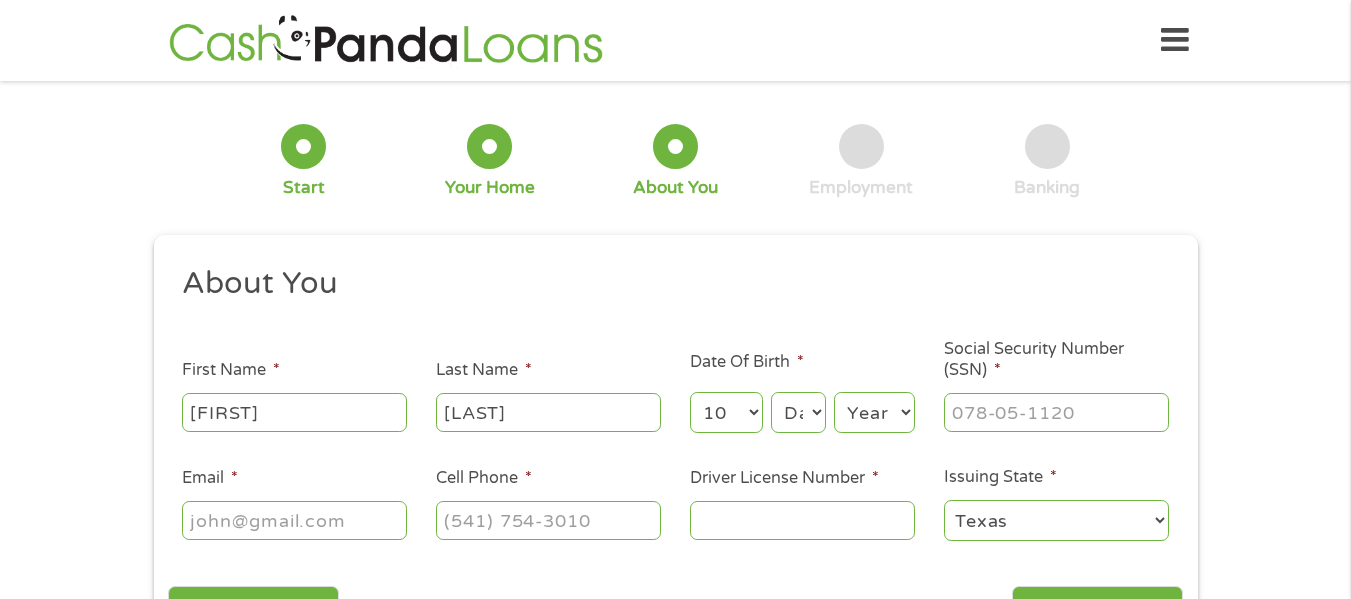 click on "Month 1 2 3 4 5 6 7 8 9 10 11 12" at bounding box center [726, 412] 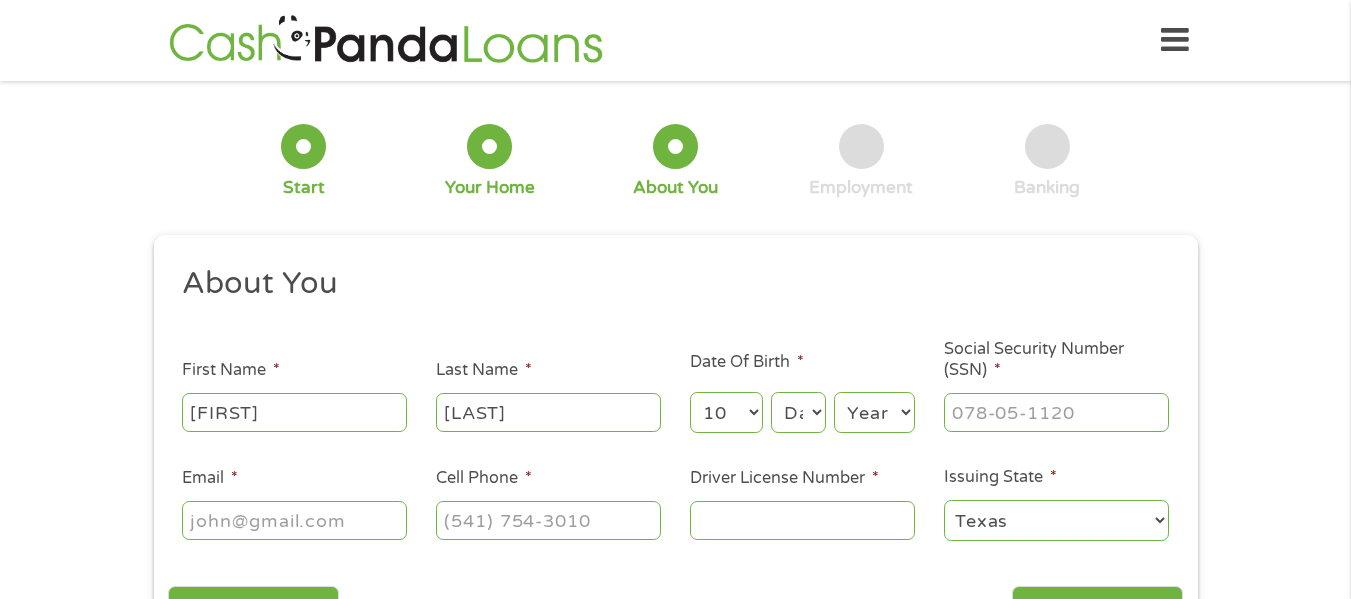 select on "1" 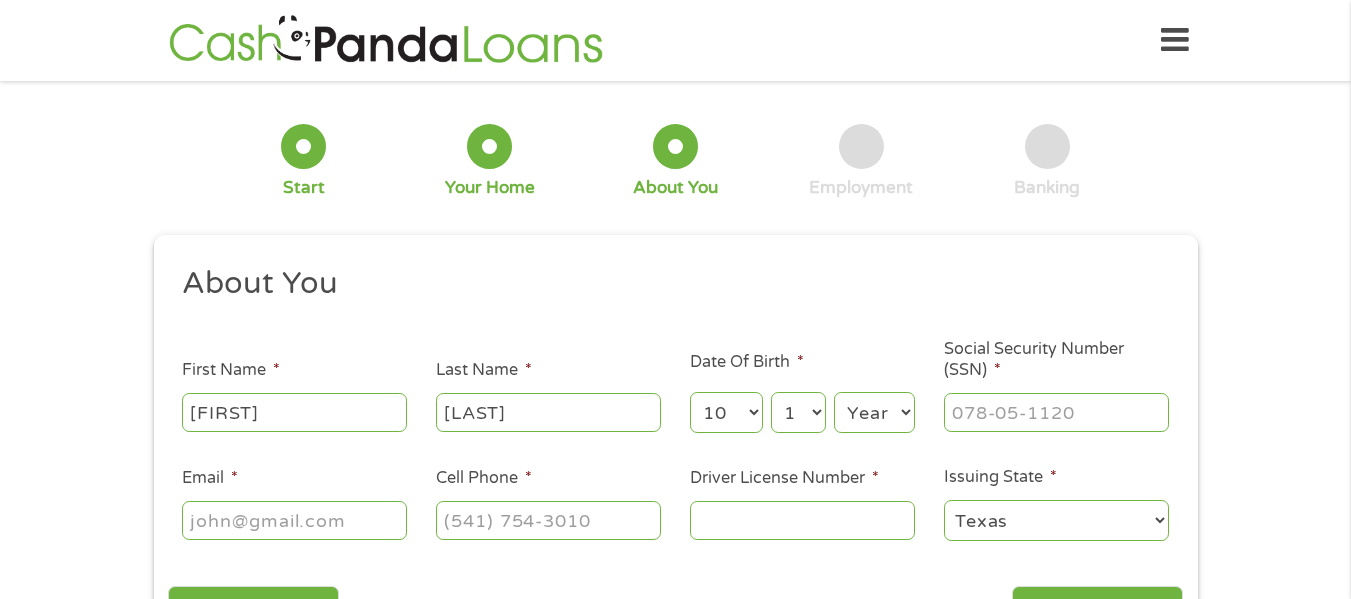 click on "Day 1 2 3 4 5 6 7 8 9 10 11 12 13 14 15 16 17 18 19 20 21 22 23 24 25 26 27 28 29 30 31" at bounding box center (798, 412) 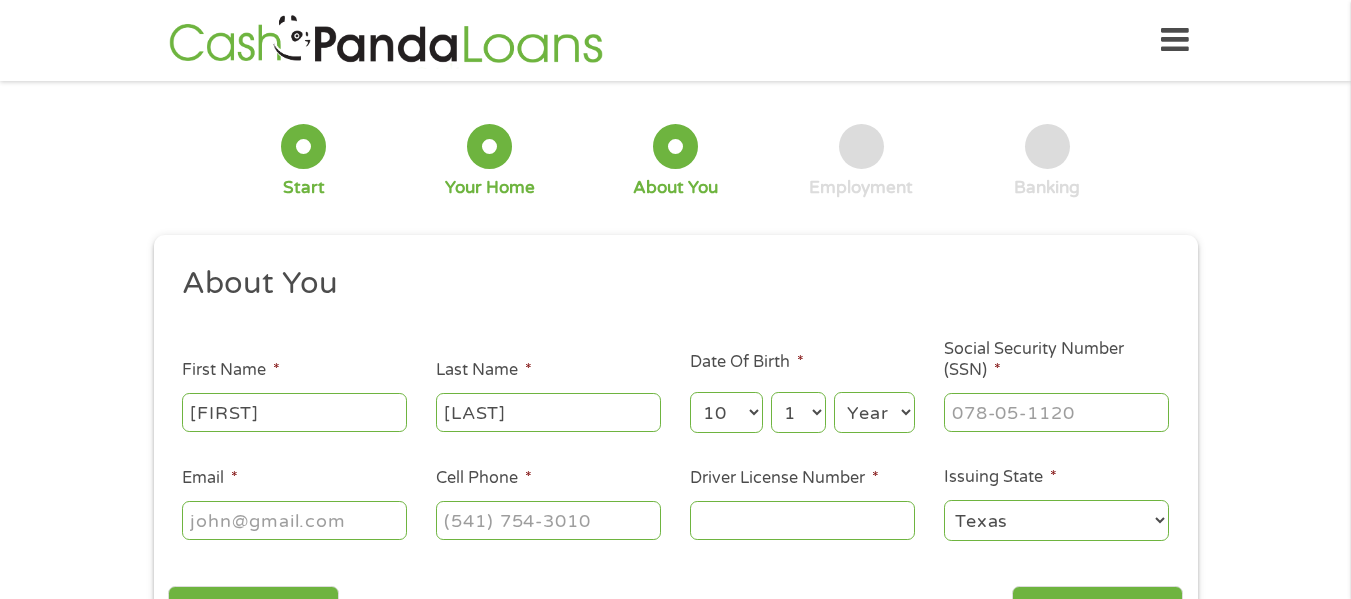 select on "1971" 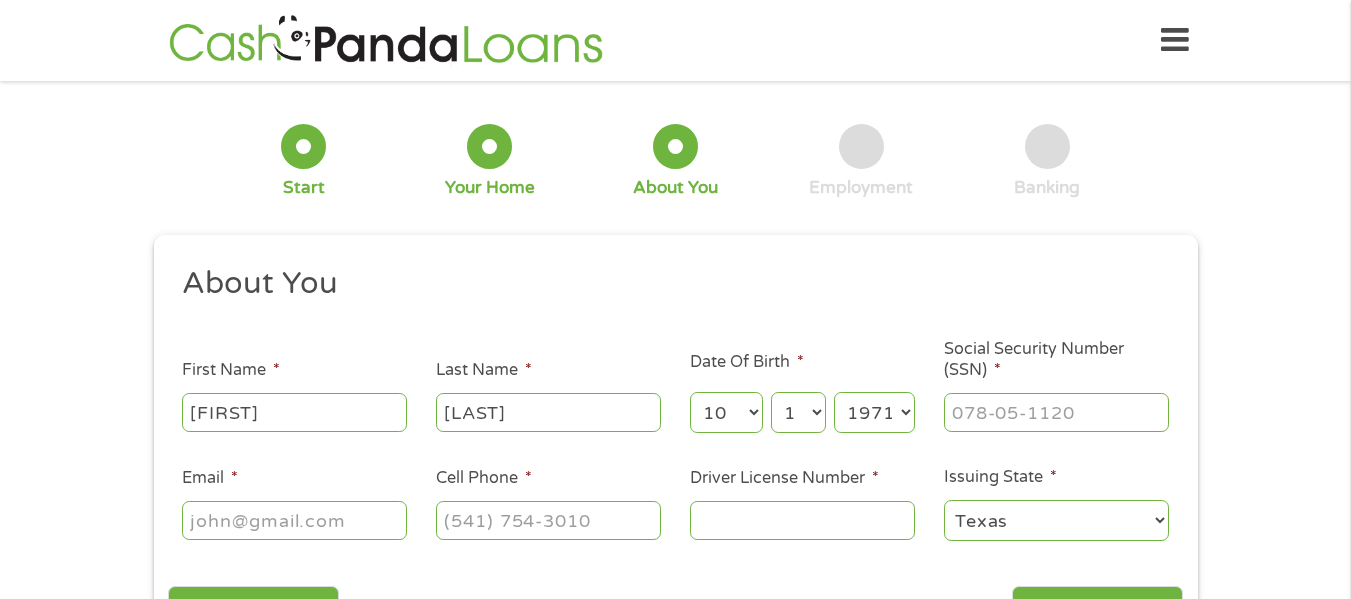 click on "Year 2007 2006 2005 2004 2003 2002 2001 2000 1999 1998 1997 1996 1995 1994 1993 1992 1991 1990 1989 1988 1987 1986 1985 1984 1983 1982 1981 1980 1979 1978 1977 1976 1975 1974 1973 1972 1971 1970 1969 1968 1967 1966 1965 1964 1963 1962 1961 1960 1959 1958 1957 1956 1955 1954 1953 1952 1951 1950 1949 1948 1947 1946 1945 1944 1943 1942 1941 1940 1939 1938 1937 1936 1935 1934 1933 1932 1931 1930 1929 1928 1927 1926 1925 1924 1923 1922 1921 1920" at bounding box center (874, 412) 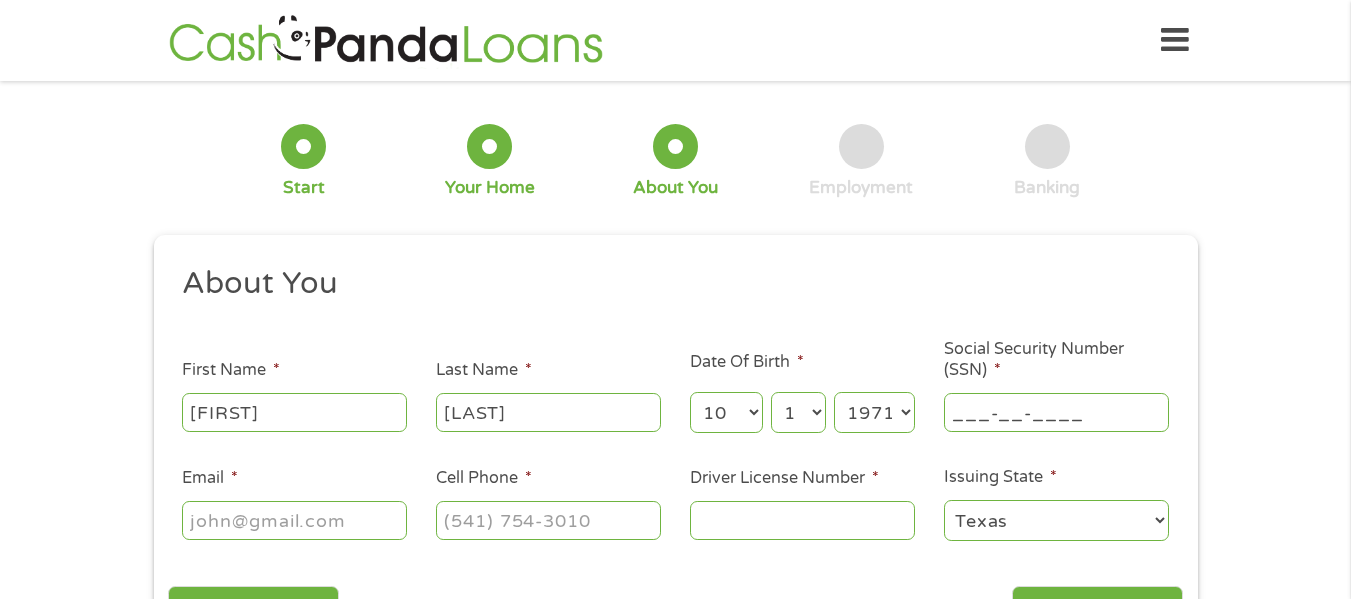 click on "___-__-____" at bounding box center (1056, 412) 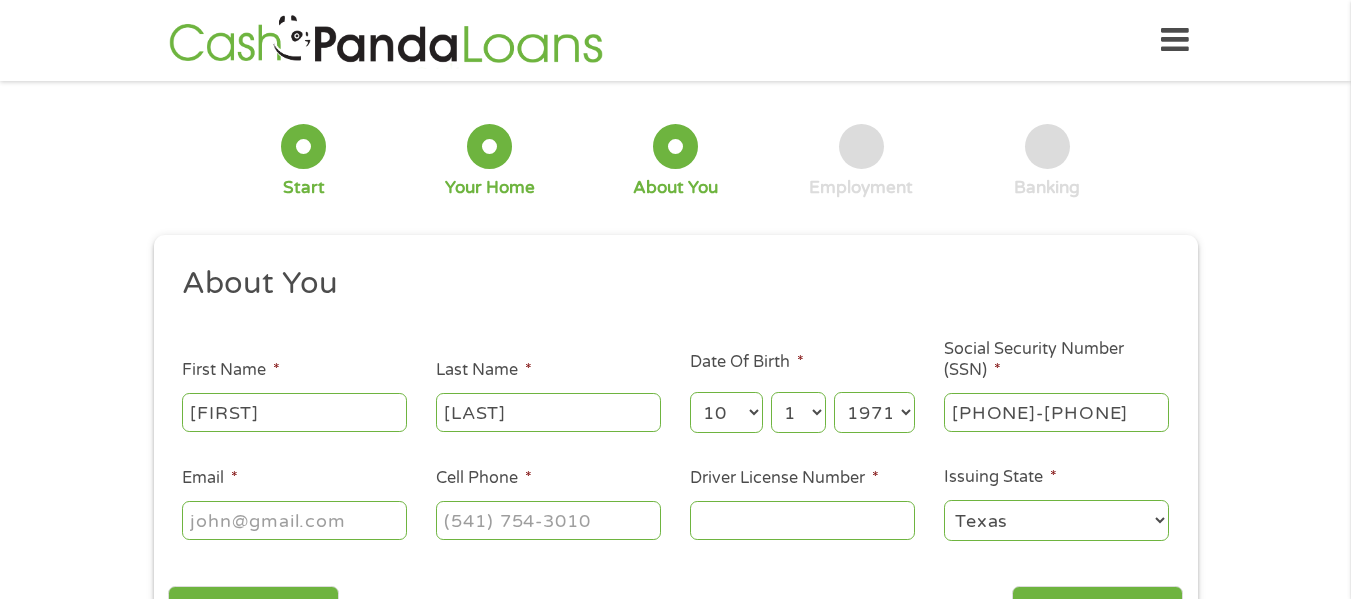 click on "Email *" at bounding box center [294, 520] 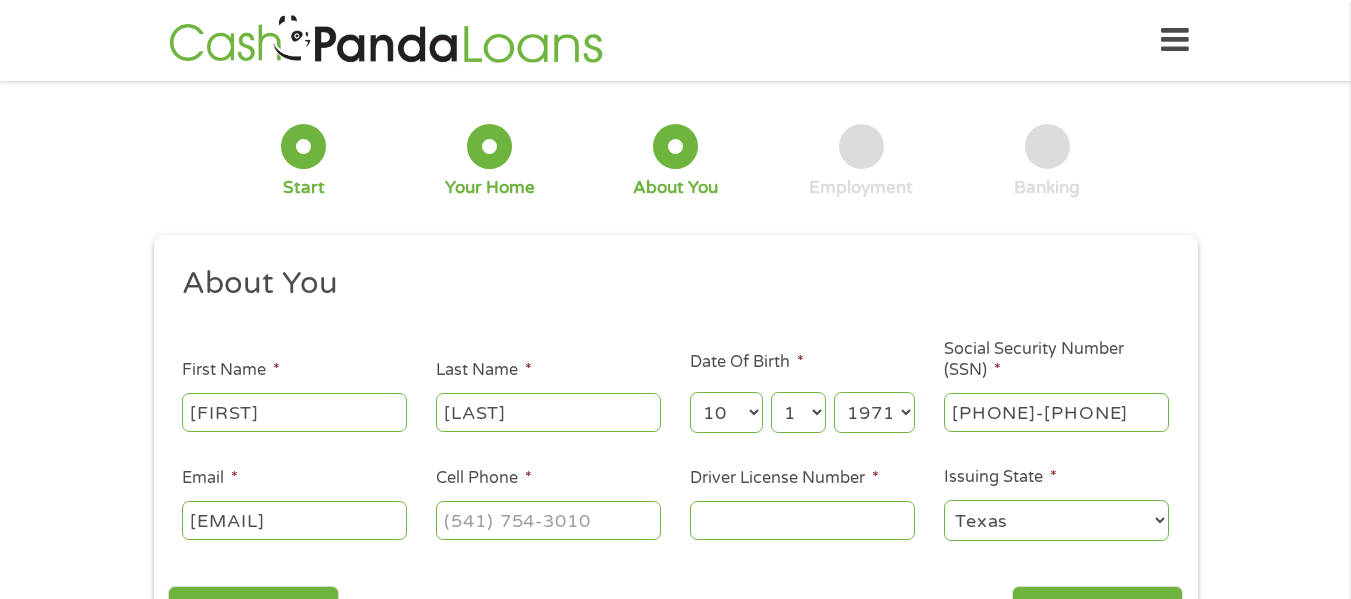 scroll, scrollTop: 0, scrollLeft: 25, axis: horizontal 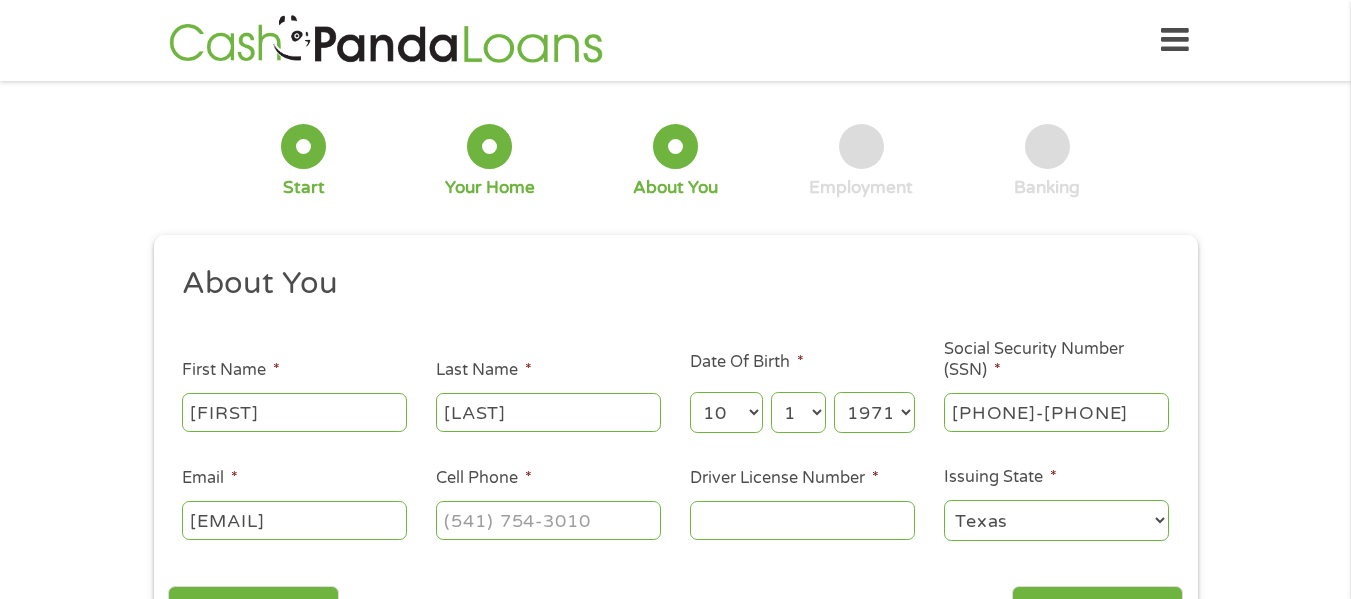 type on "[EMAIL]" 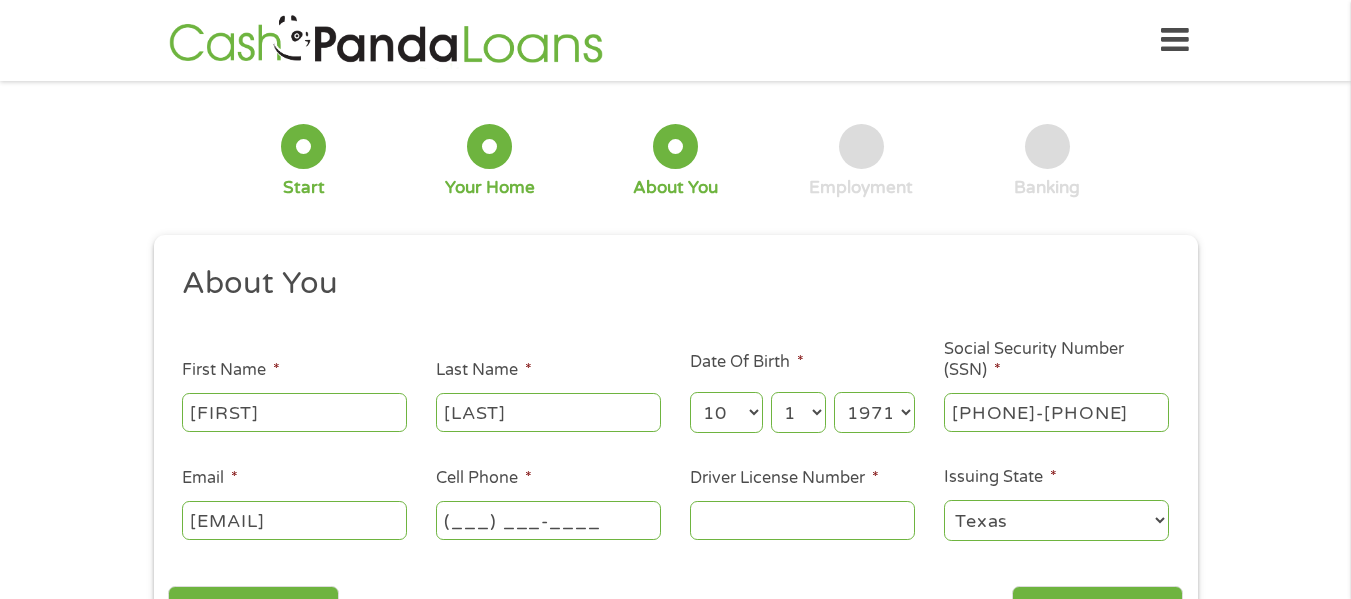 scroll, scrollTop: 0, scrollLeft: 0, axis: both 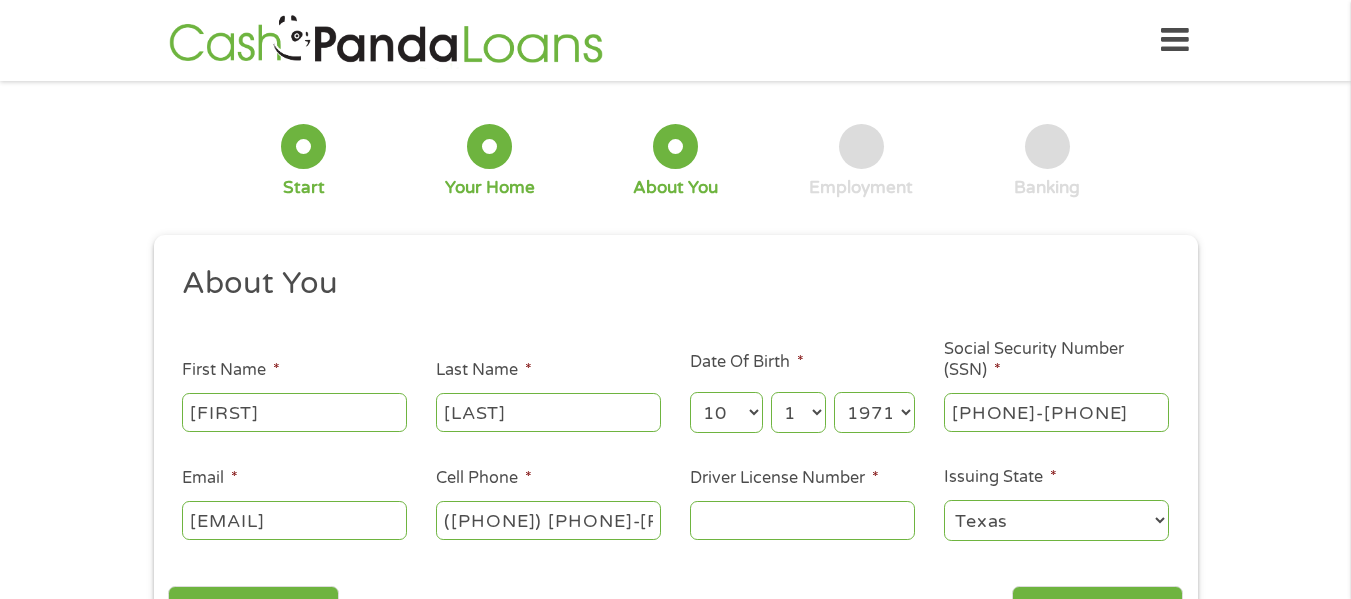 click on "Driver License Number *" at bounding box center [802, 520] 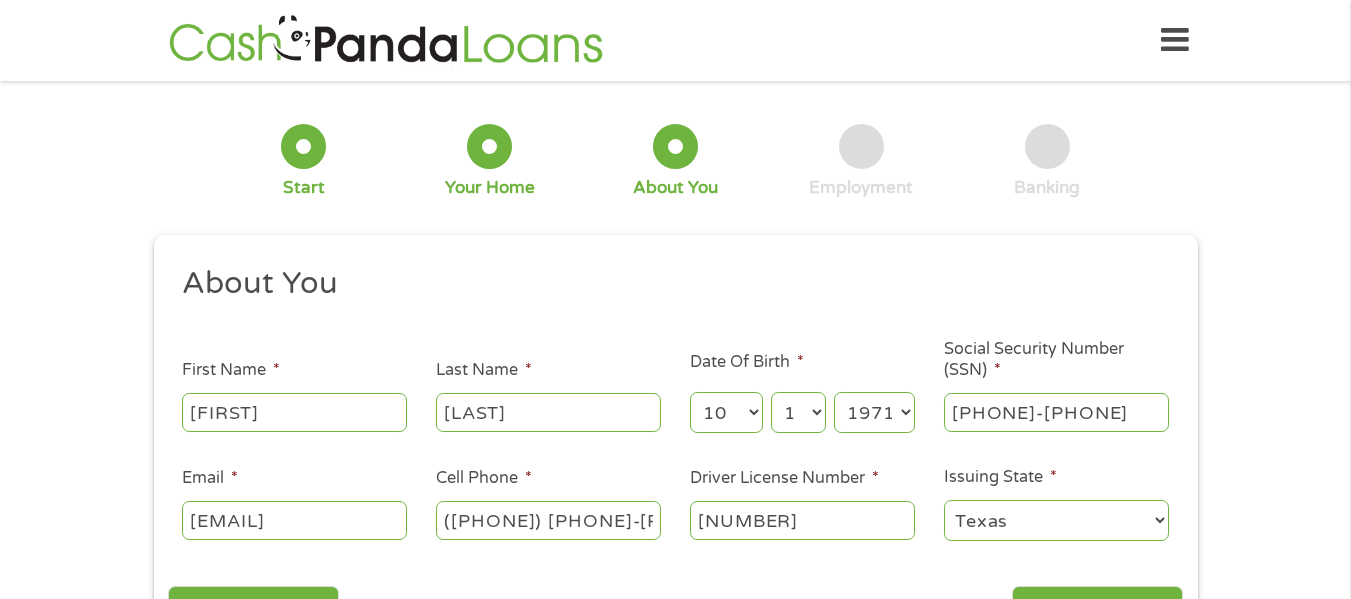 type on "[NUMBER]" 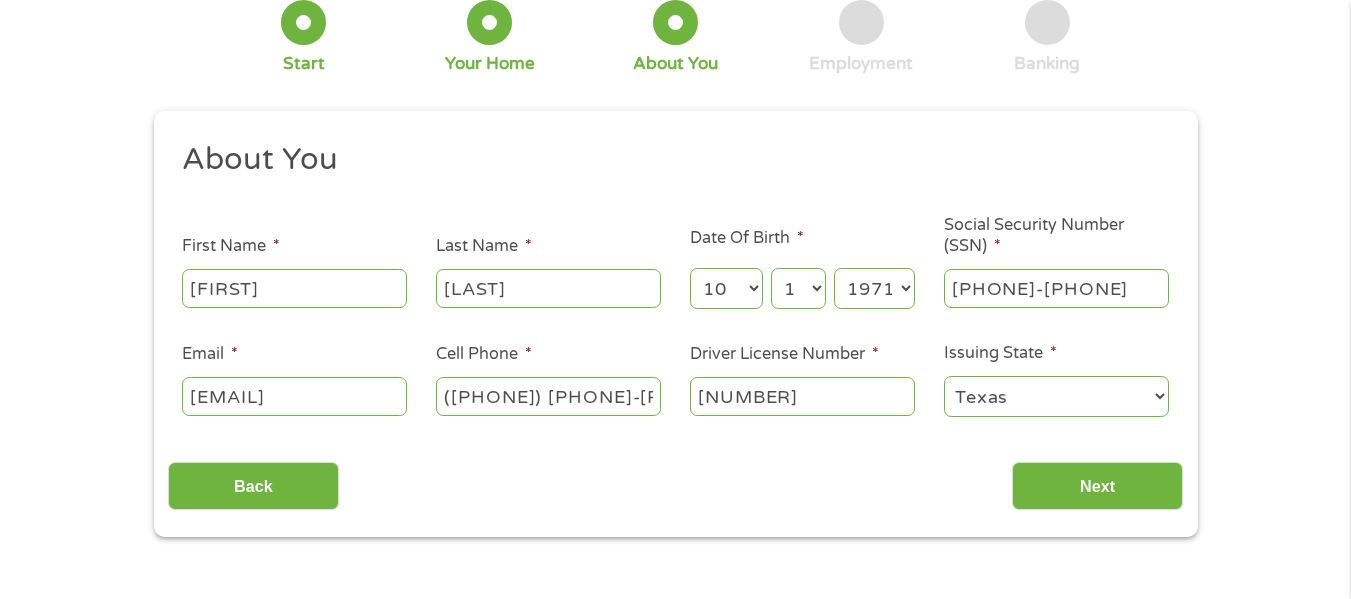 scroll, scrollTop: 160, scrollLeft: 0, axis: vertical 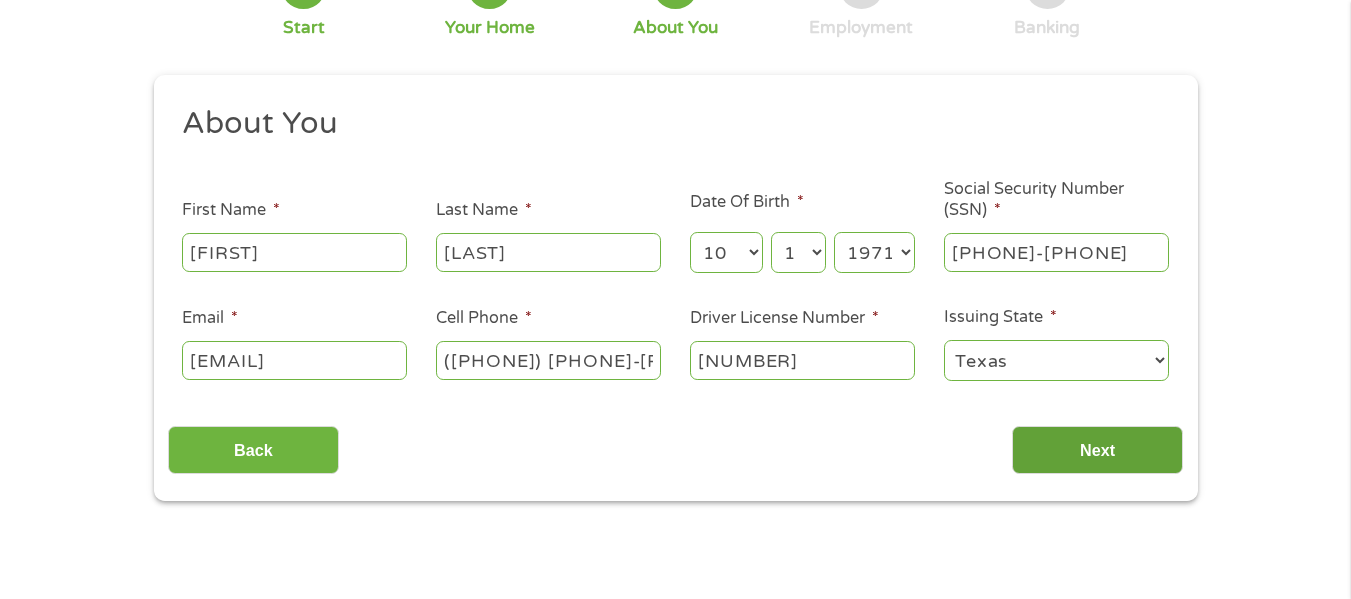 click on "Next" at bounding box center (1097, 450) 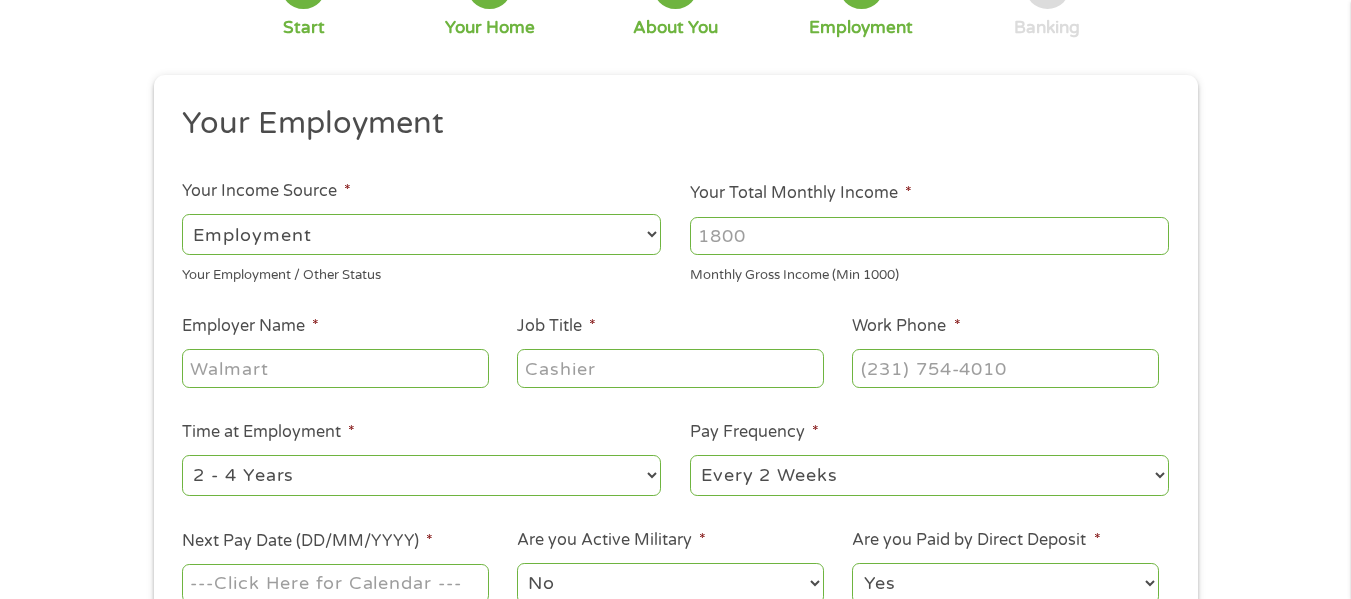 scroll, scrollTop: 8, scrollLeft: 8, axis: both 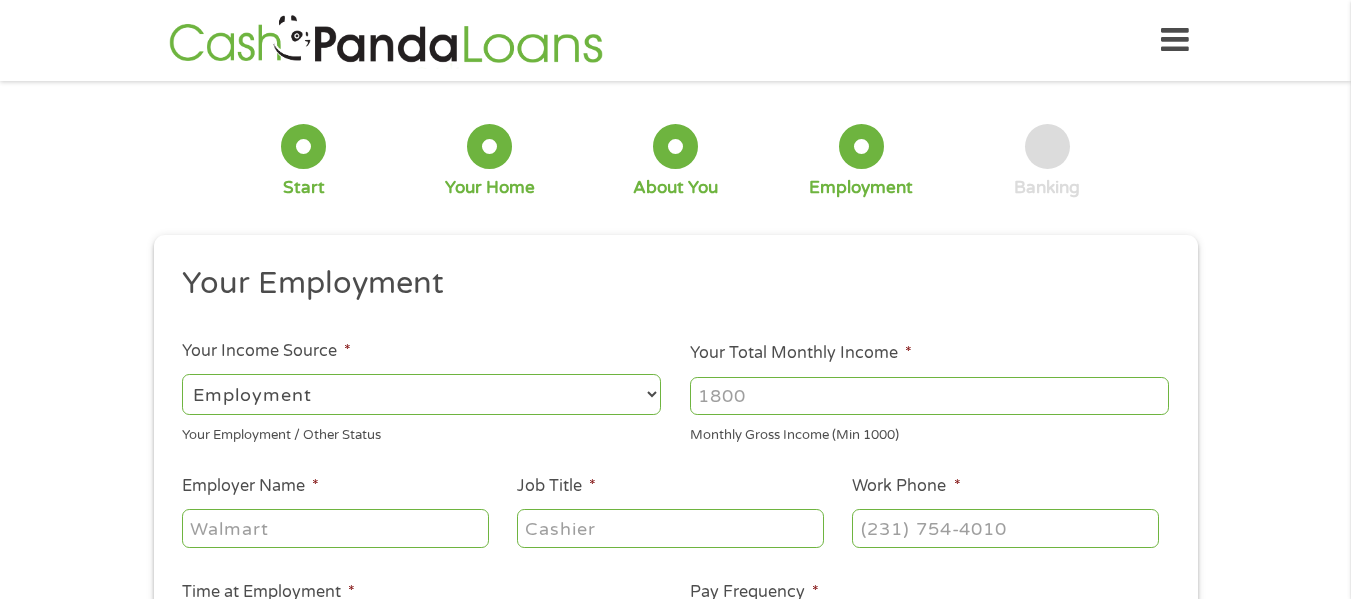 click on "--- Choose one --- Employment Self Employed Benefits" at bounding box center (421, 394) 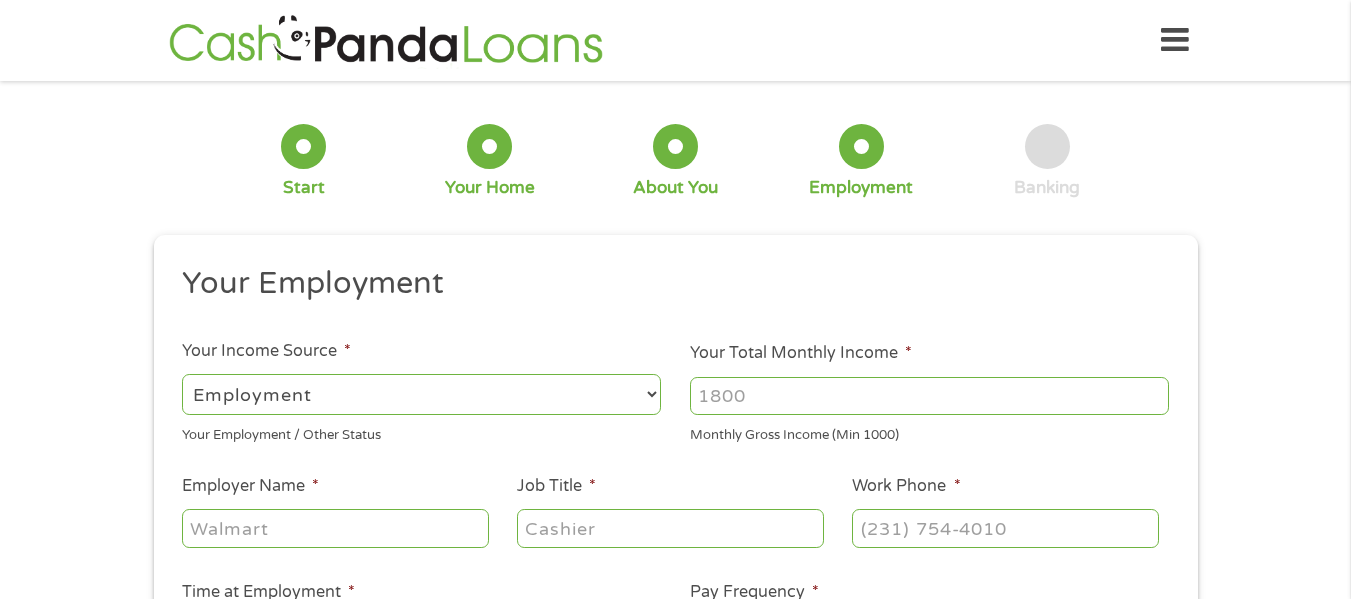 click on "--- Choose one --- Employment Self Employed Benefits" at bounding box center (421, 394) 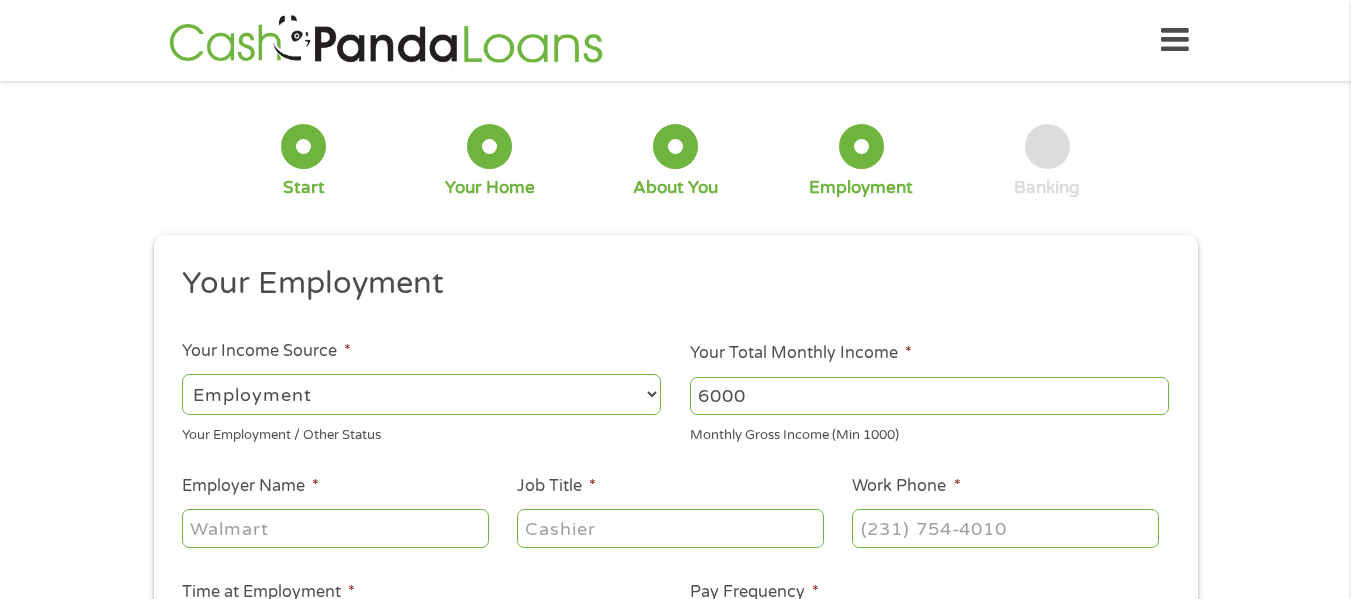 type on "6000" 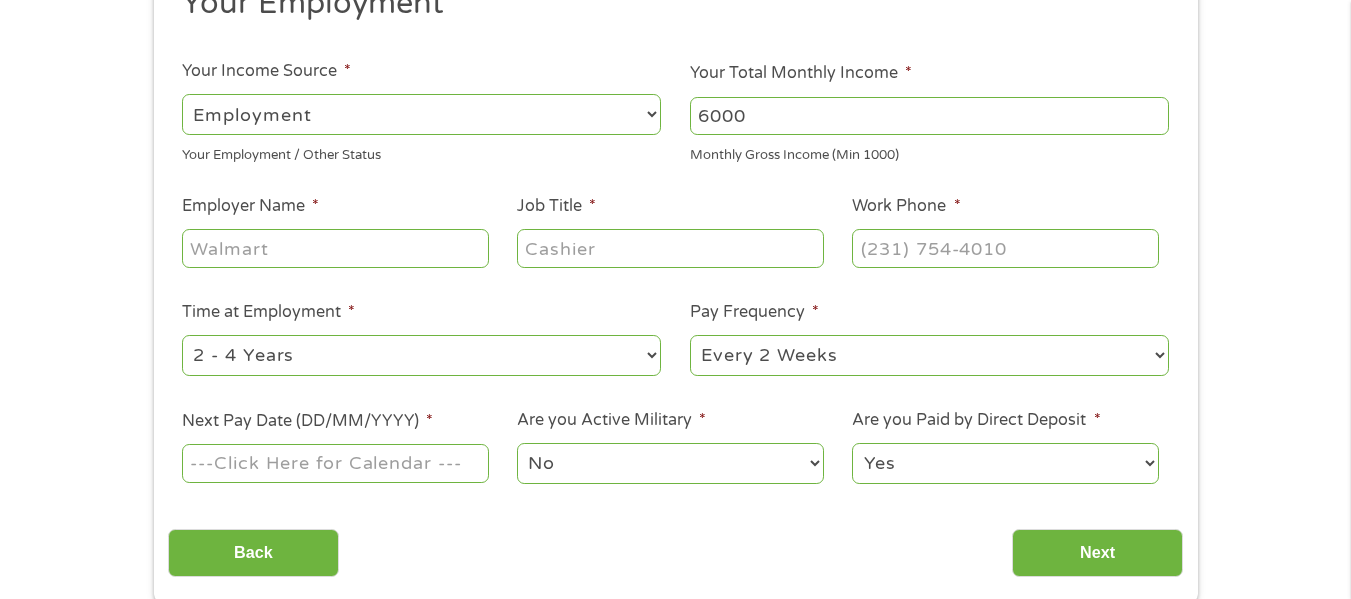 scroll, scrollTop: 320, scrollLeft: 0, axis: vertical 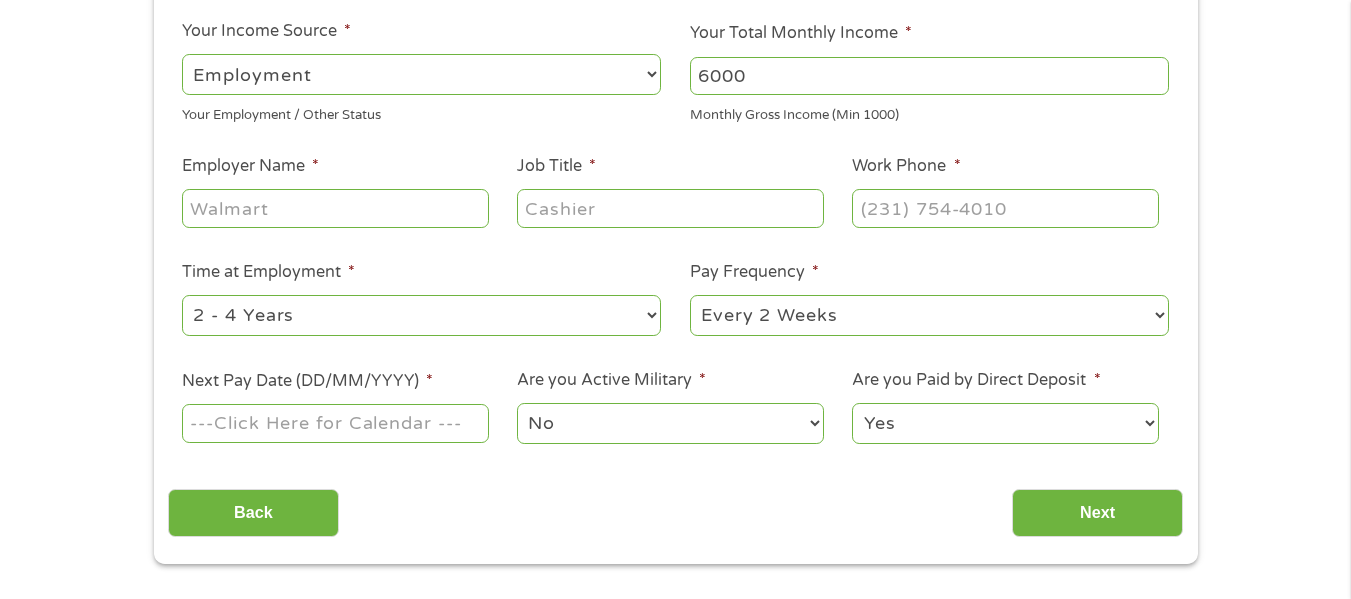 click on "Employer Name *" at bounding box center (335, 208) 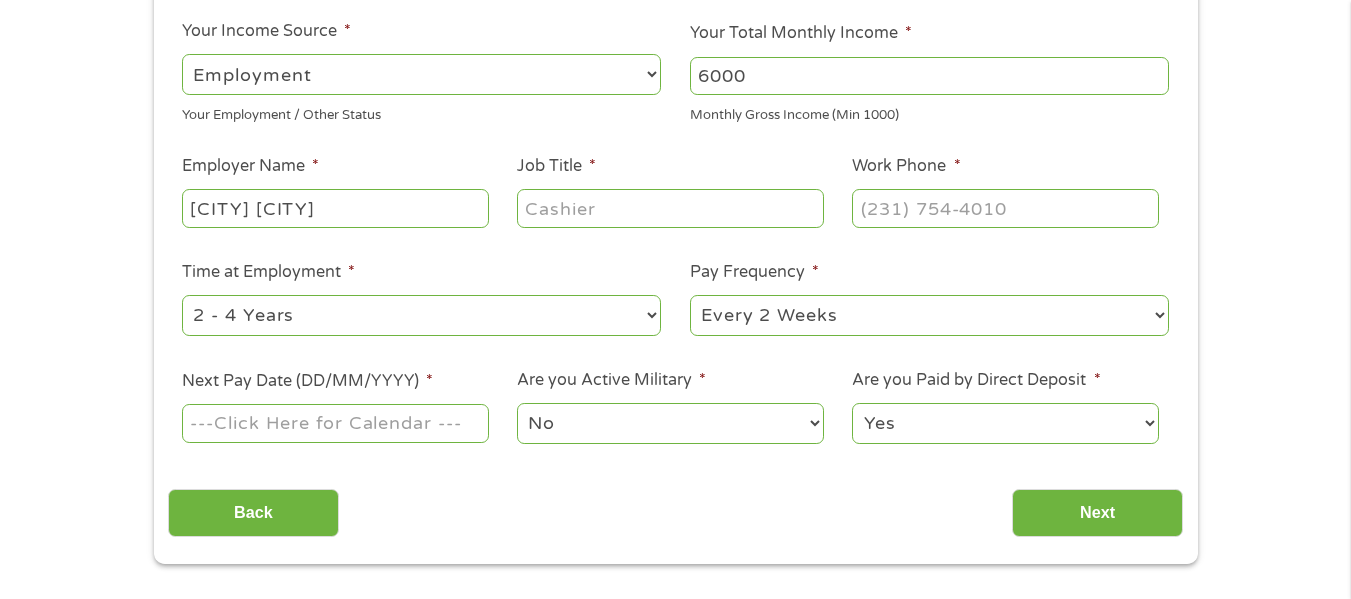 type on "[CITY] [CITY]" 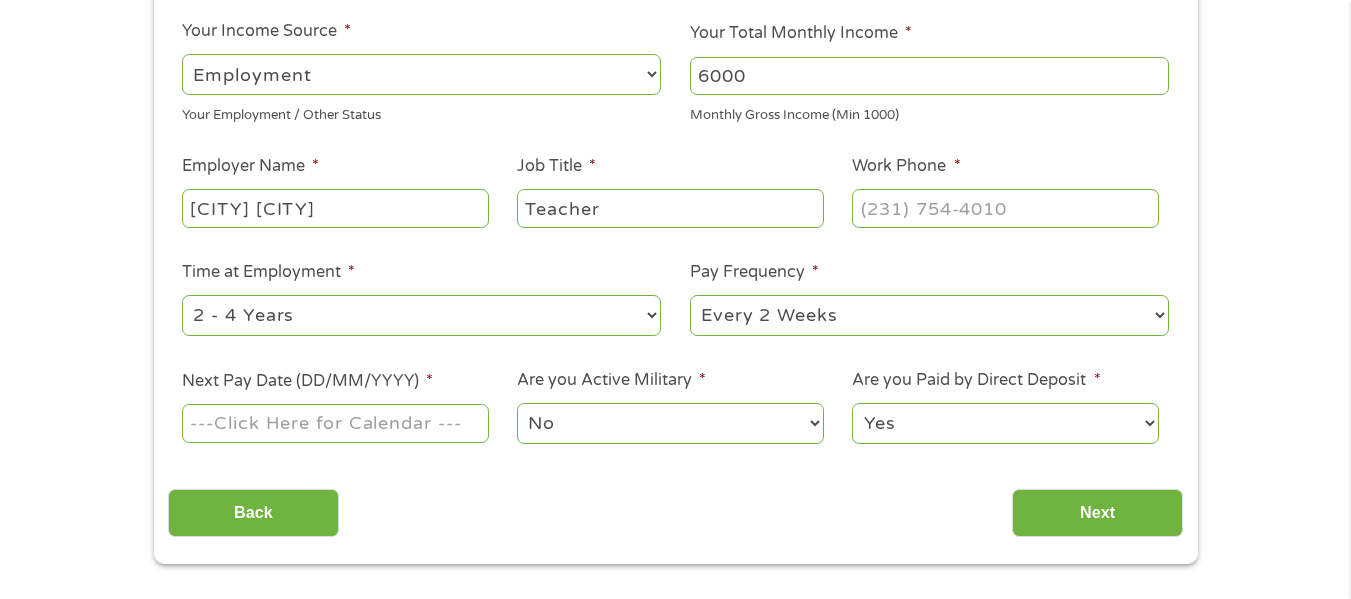 type on "Teacher" 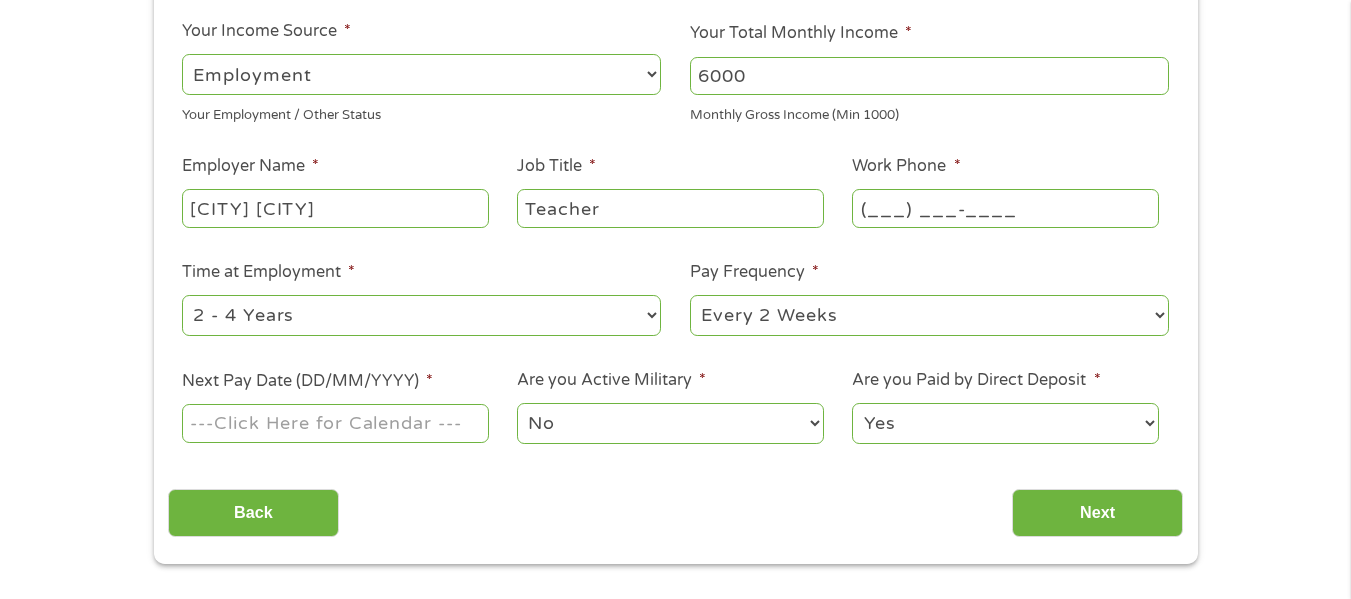 click on "(___) ___-____" at bounding box center [1005, 208] 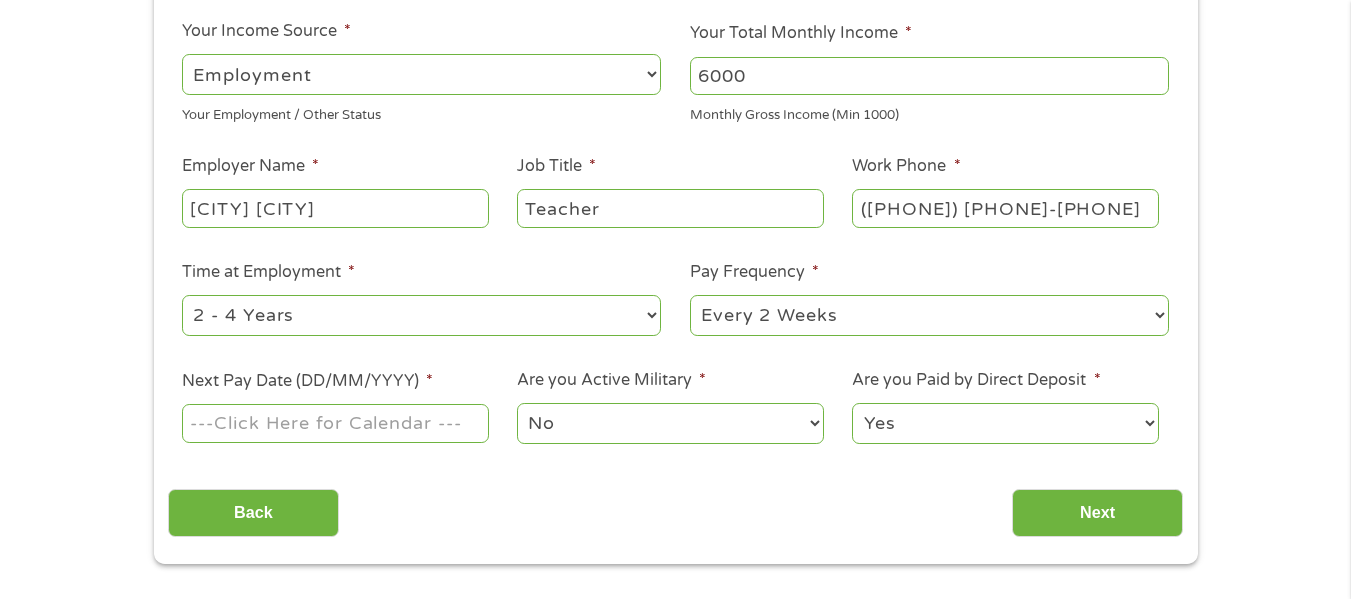 click on "--- Choose one --- Every 2 Weeks Every Week Monthly Semi-Monthly" at bounding box center [929, 315] 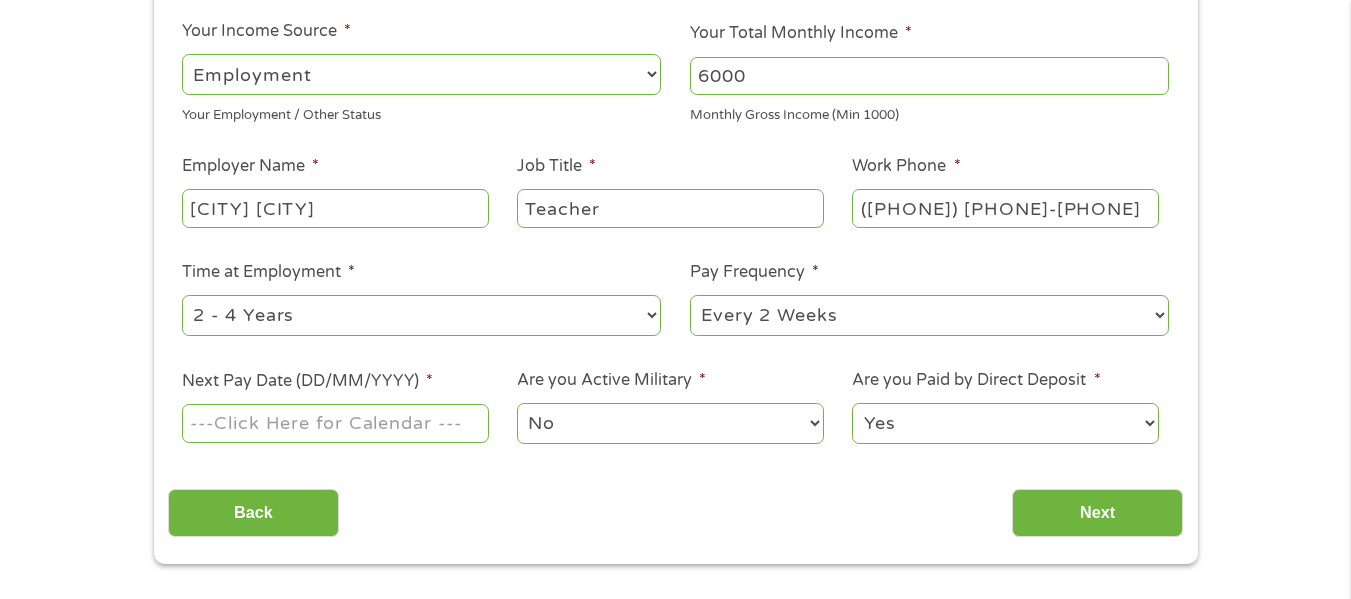 select on "semimonthly" 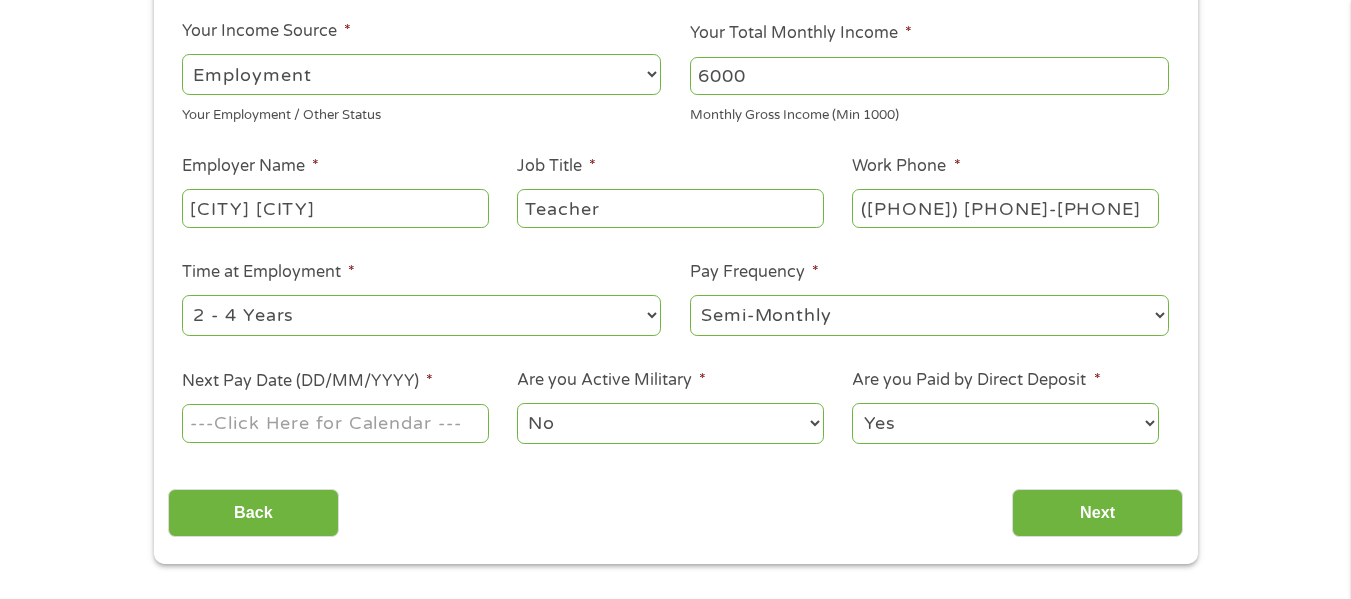 click on "--- Choose one --- Every 2 Weeks Every Week Monthly Semi-Monthly" at bounding box center [929, 315] 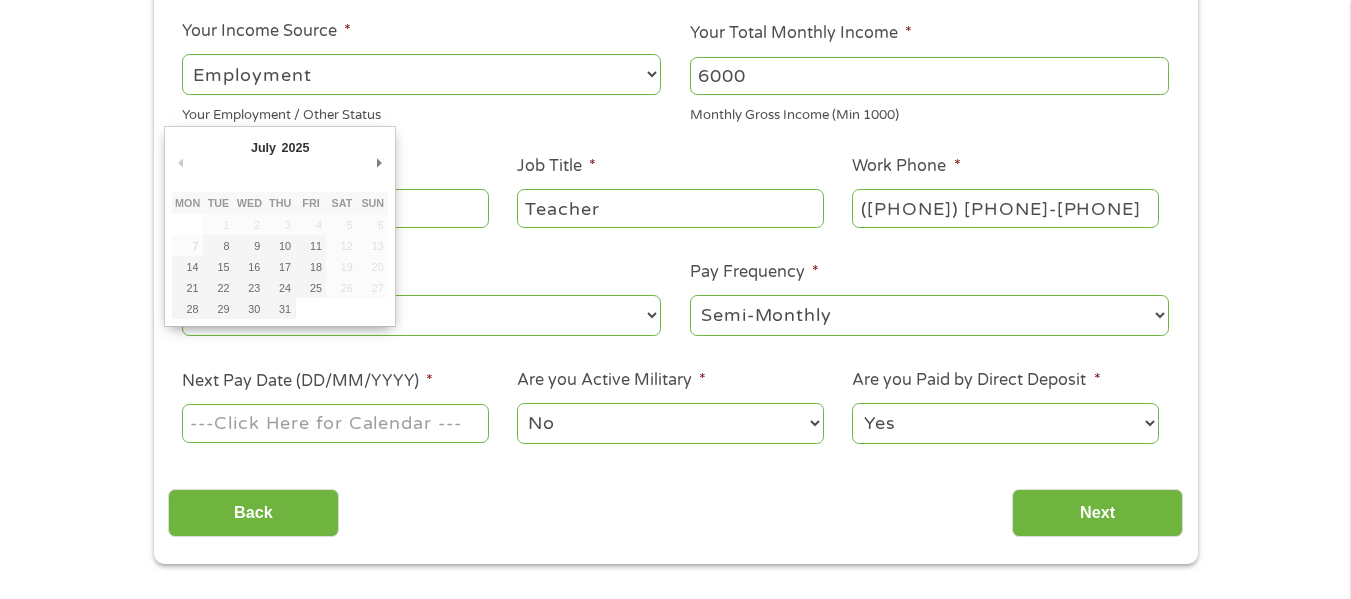 click on "Next Pay Date (DD/MM/YYYY) *" at bounding box center [335, 423] 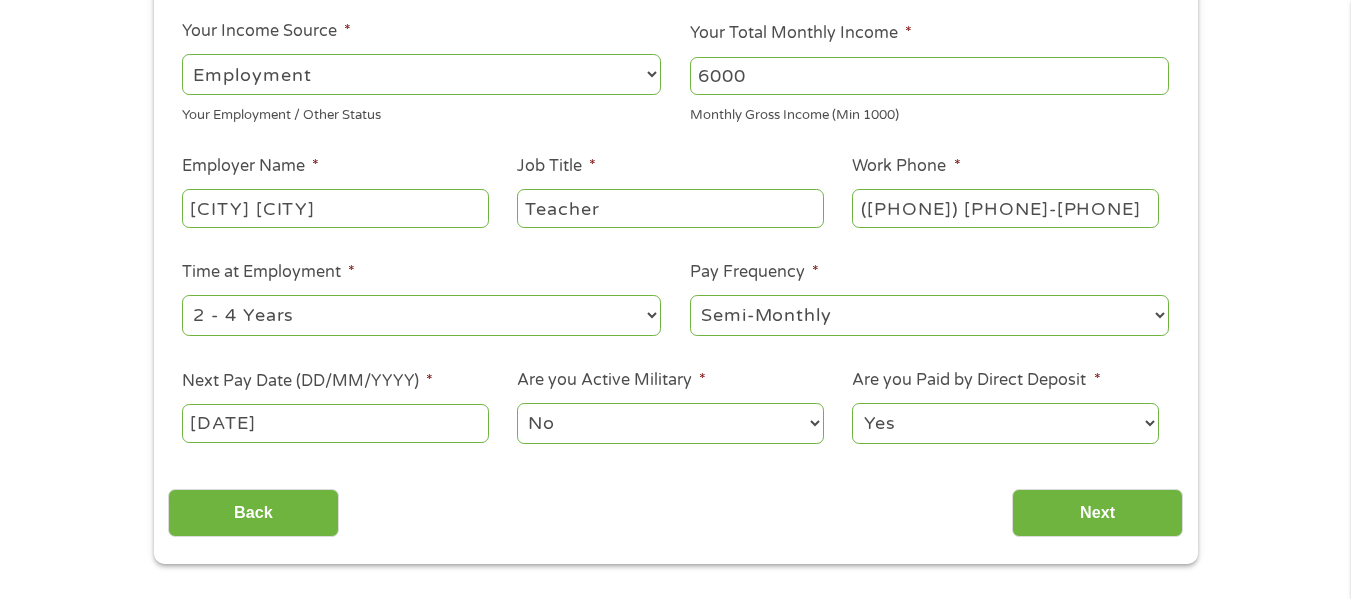 click on "No Yes" at bounding box center [670, 423] 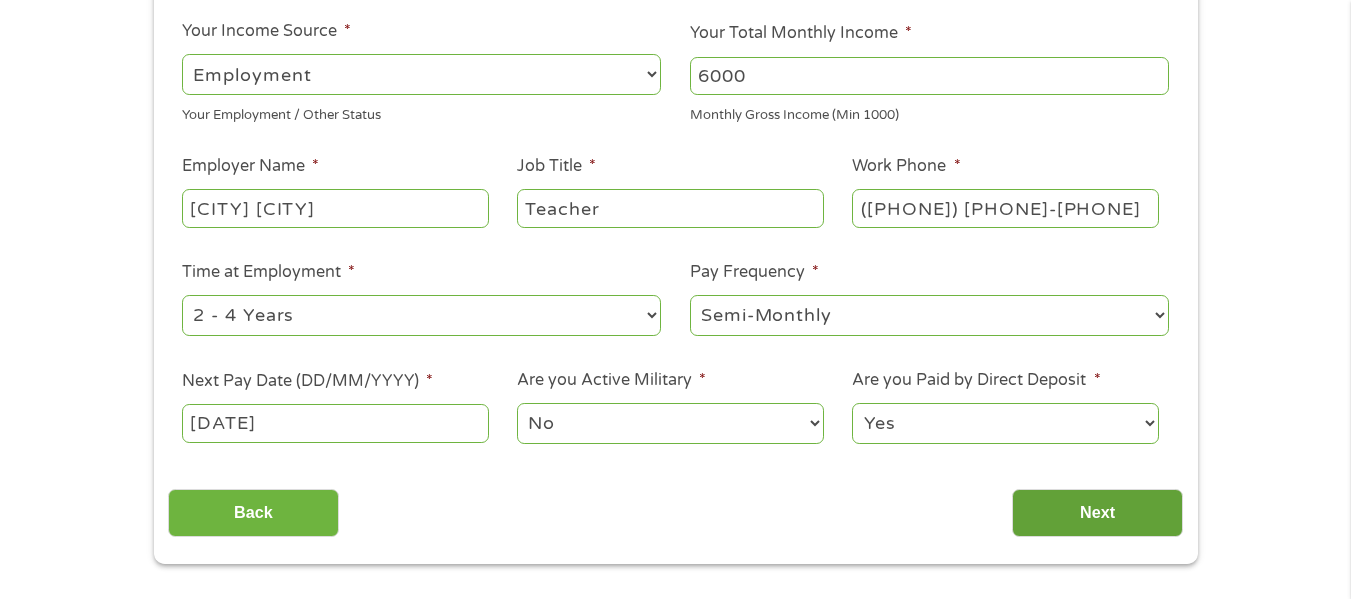 click on "Next" at bounding box center (1097, 513) 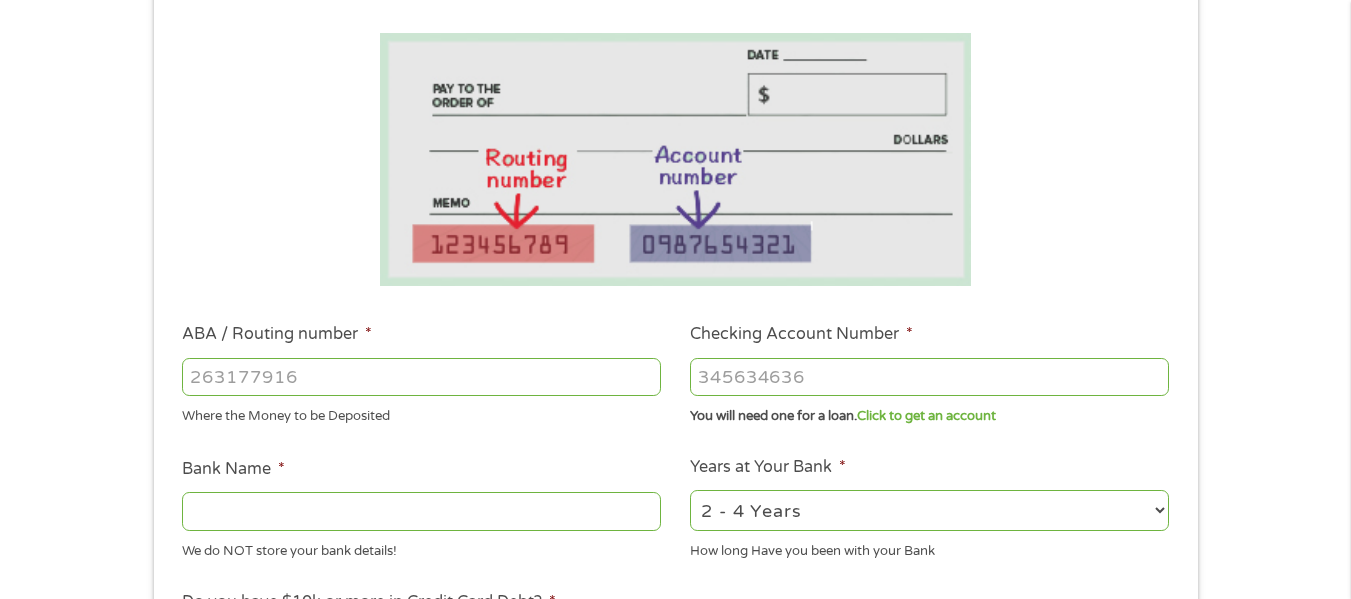 scroll, scrollTop: 8, scrollLeft: 8, axis: both 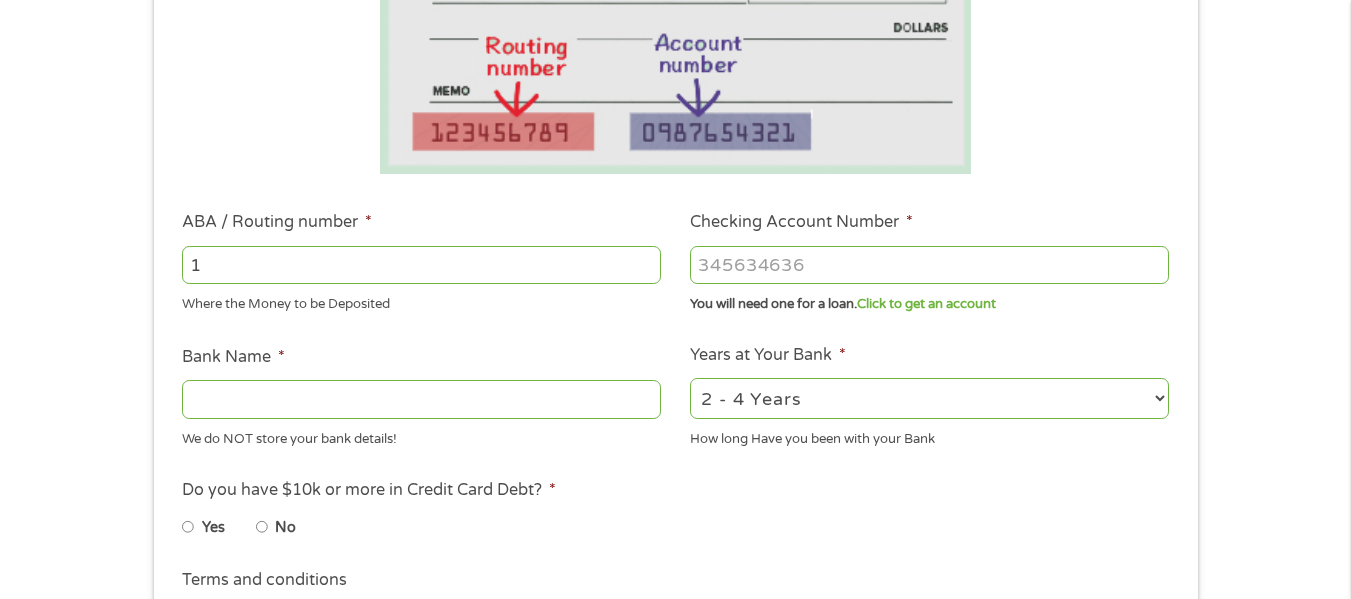 click on "1" at bounding box center [421, 265] 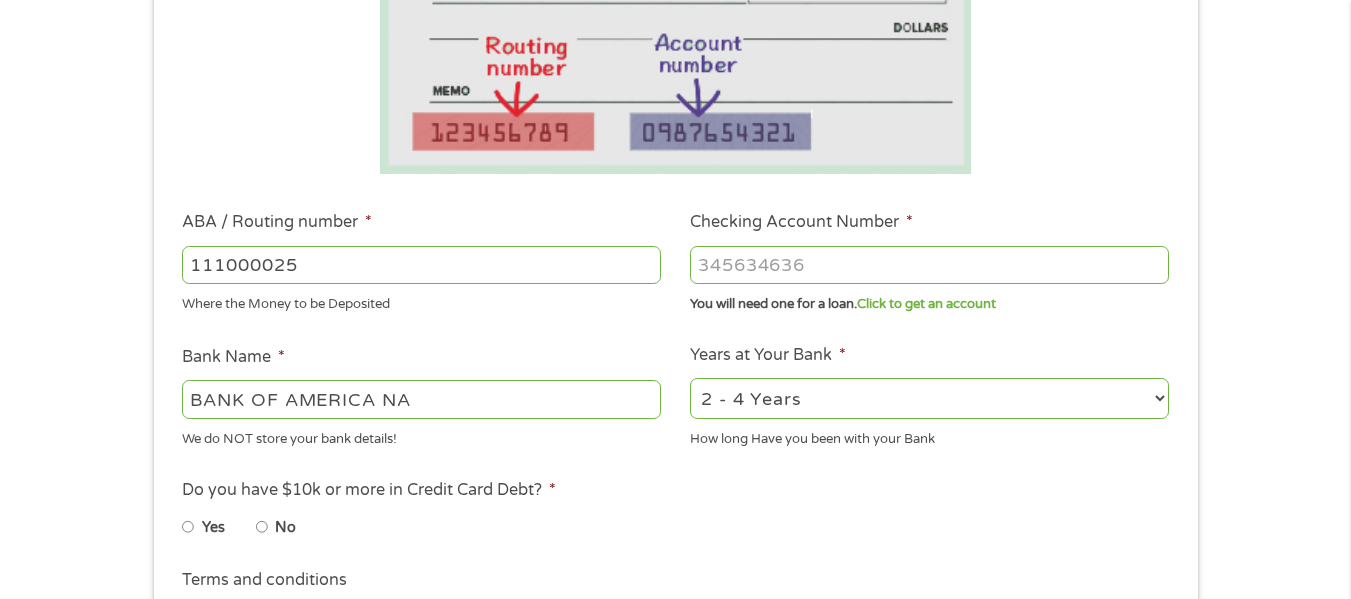 type on "111000025" 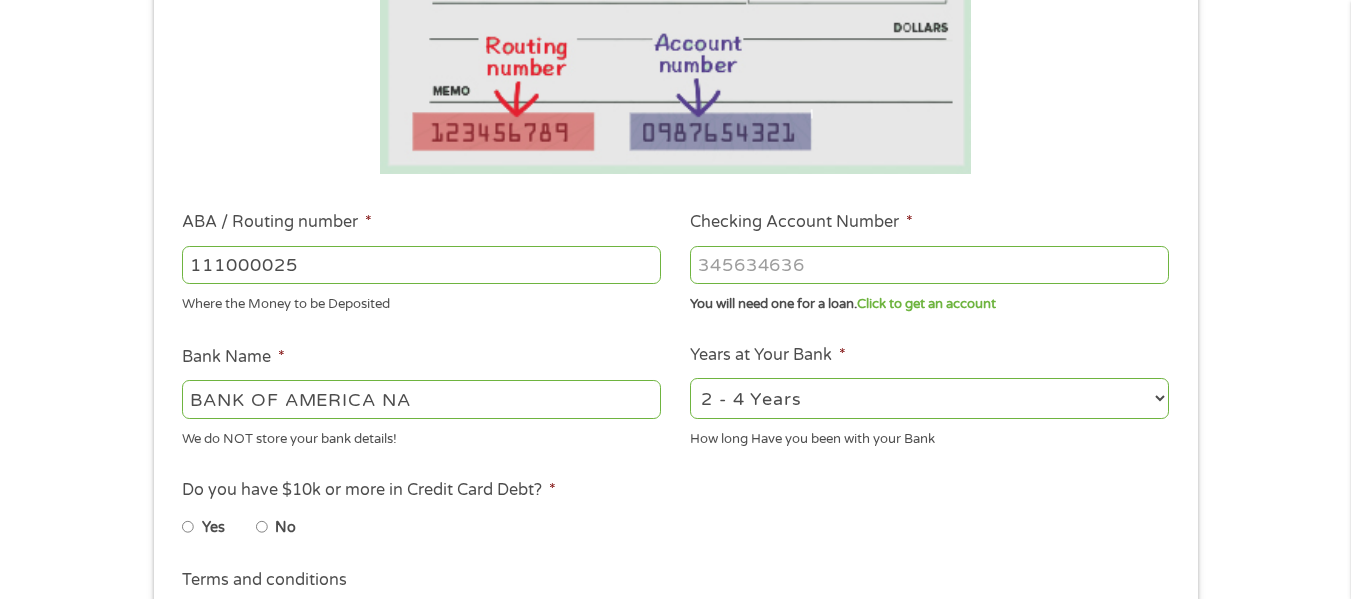 select on "60months" 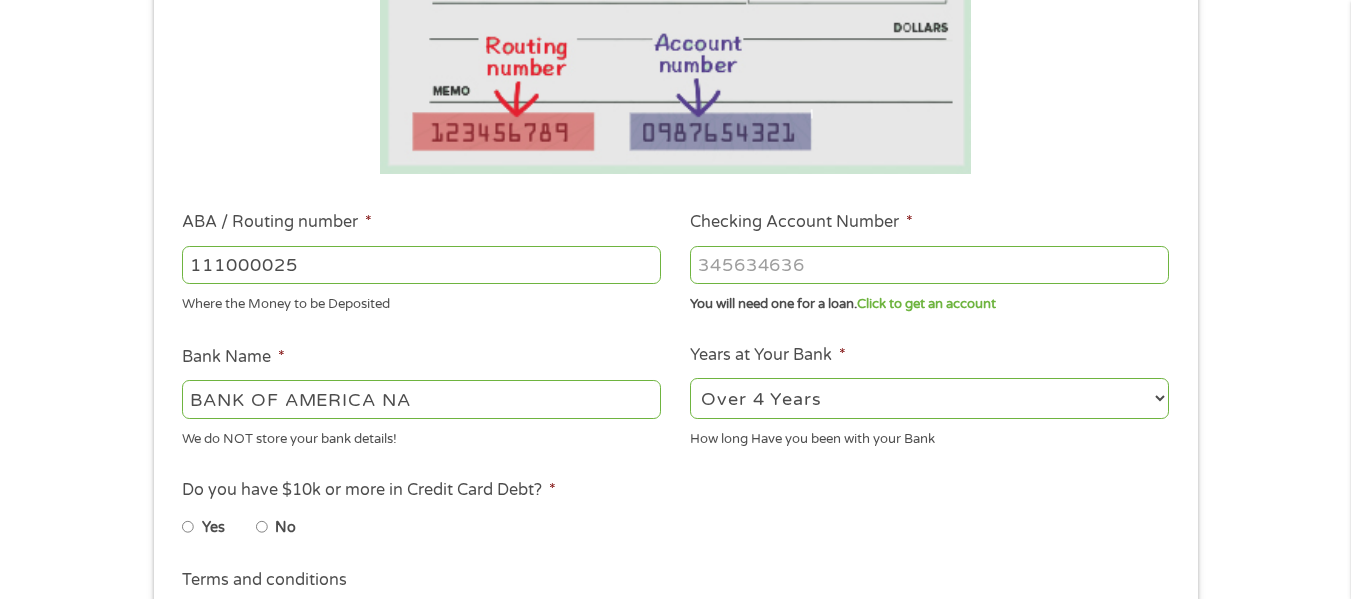 click on "2 - 4 Years 6 - 12 Months 1 - 2 Years Over 4 Years" at bounding box center [929, 398] 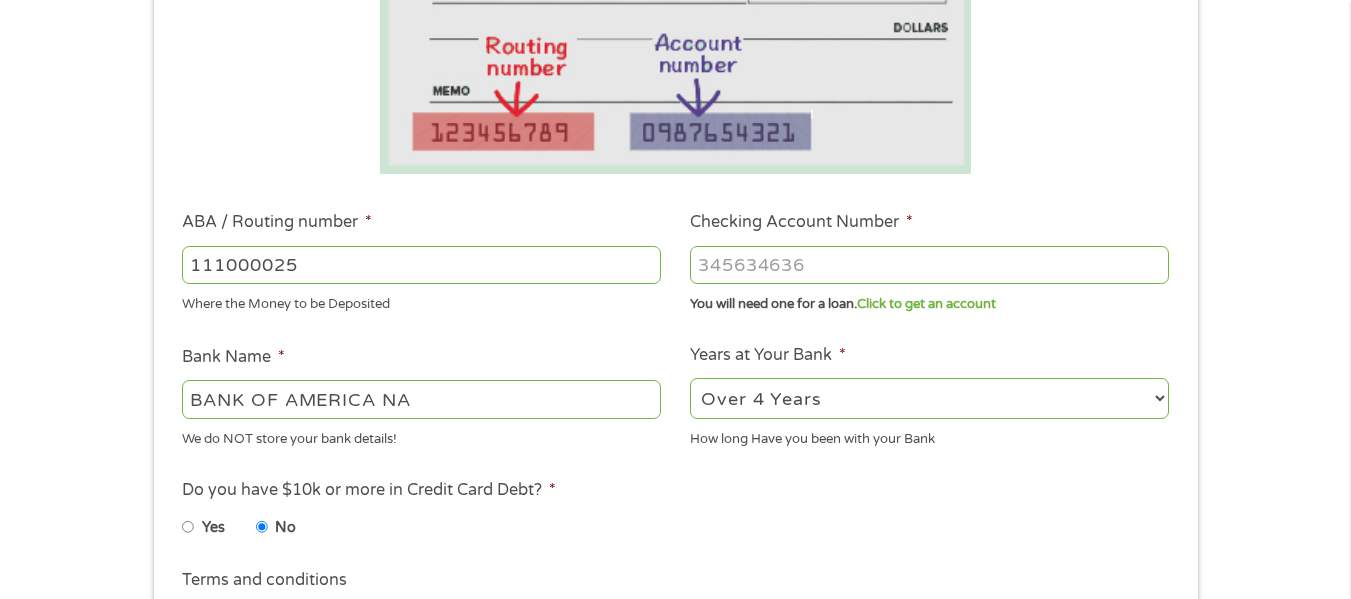 click on "Bank Information Where do you want the funds deposited? ABA / Routing number * 111000025 Where the Money to be Deposited Checking Account Number * You will need one for a loan. Click to get an account Bank Name * BANK OF AMERICA NA We do NOT store your bank details! Years at Your Bank * 2 - 4 Years 6 - 12 Months 1 - 2 Years Over 4 Years How long Have you been with your Bank This field is hidden when viewing the form My Credit Score --- Choose one --- Not Sure Excellent (700+) Good (600-700) Fair (500 - 600) Poor (under 500) * This choice Won’t affect your application This field is hidden when viewing the form Loan Reason --- Choose one --- Debt Consolidation Paying Bills Credit Card Bills Student Loan Home Improvement Big Purchase Medical Expenses Vacation Other * This choice Won’t affect your application Do you have $10k or more in Credit Card Debt? *
Yes
No
Terms and conditions
unsubscribe   of these communications at any time. * ," at bounding box center (675, 312) 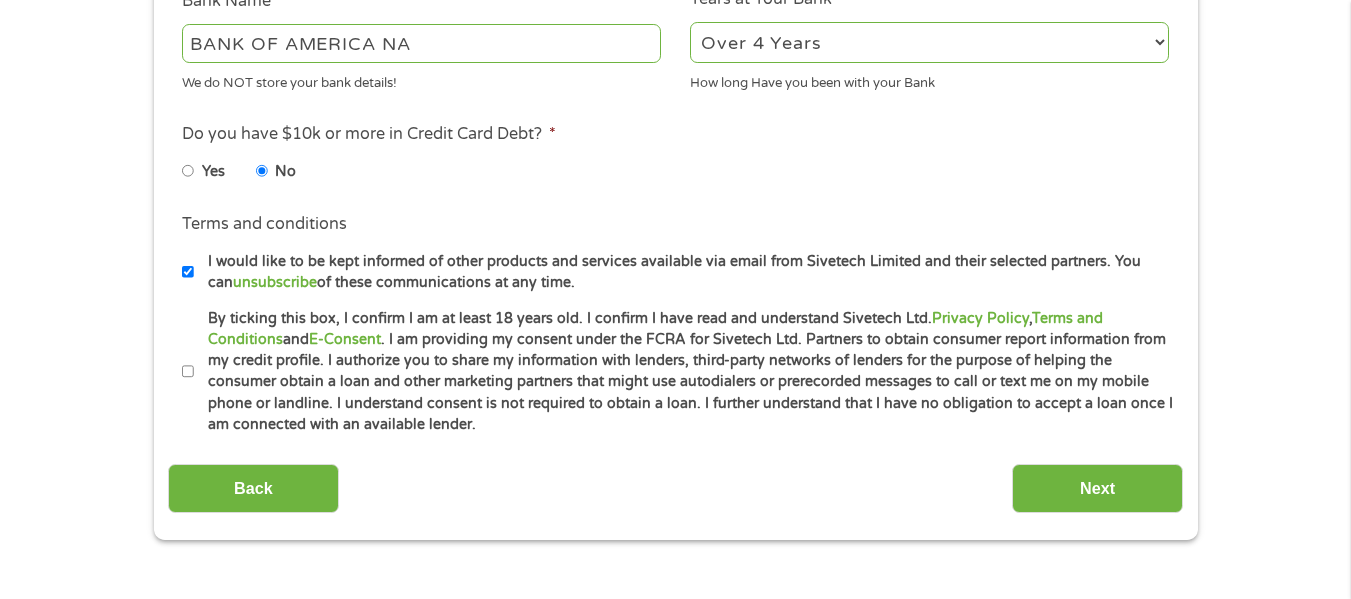 scroll, scrollTop: 792, scrollLeft: 0, axis: vertical 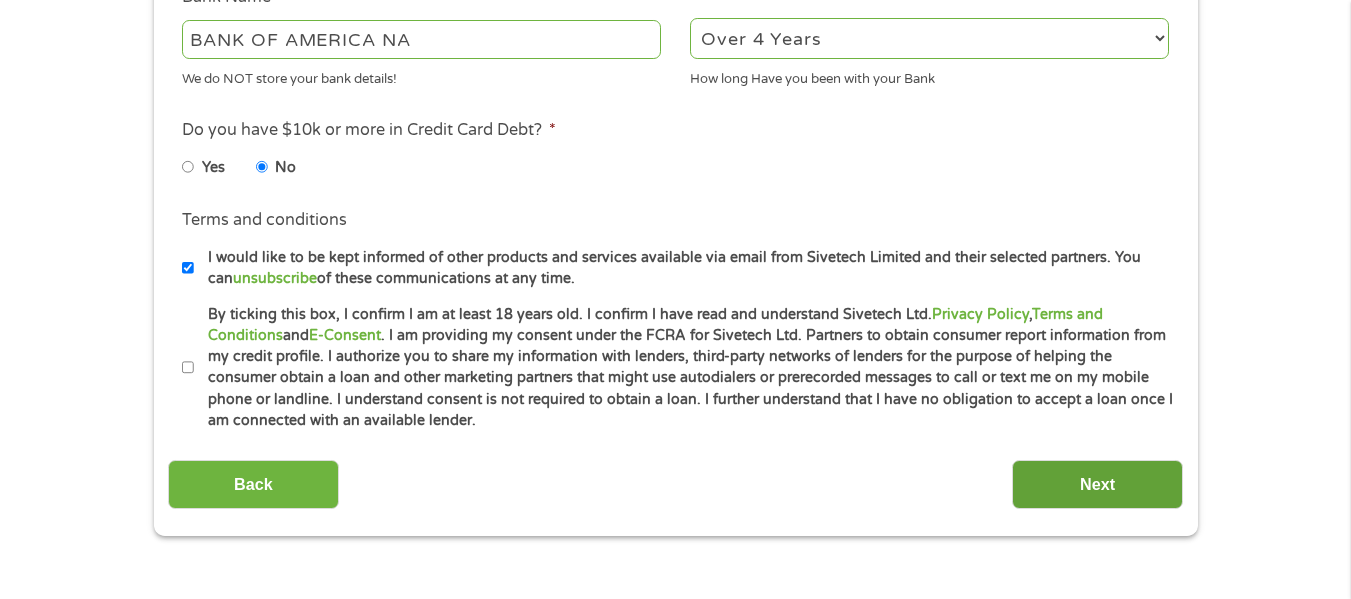 click on "Next" at bounding box center (1097, 484) 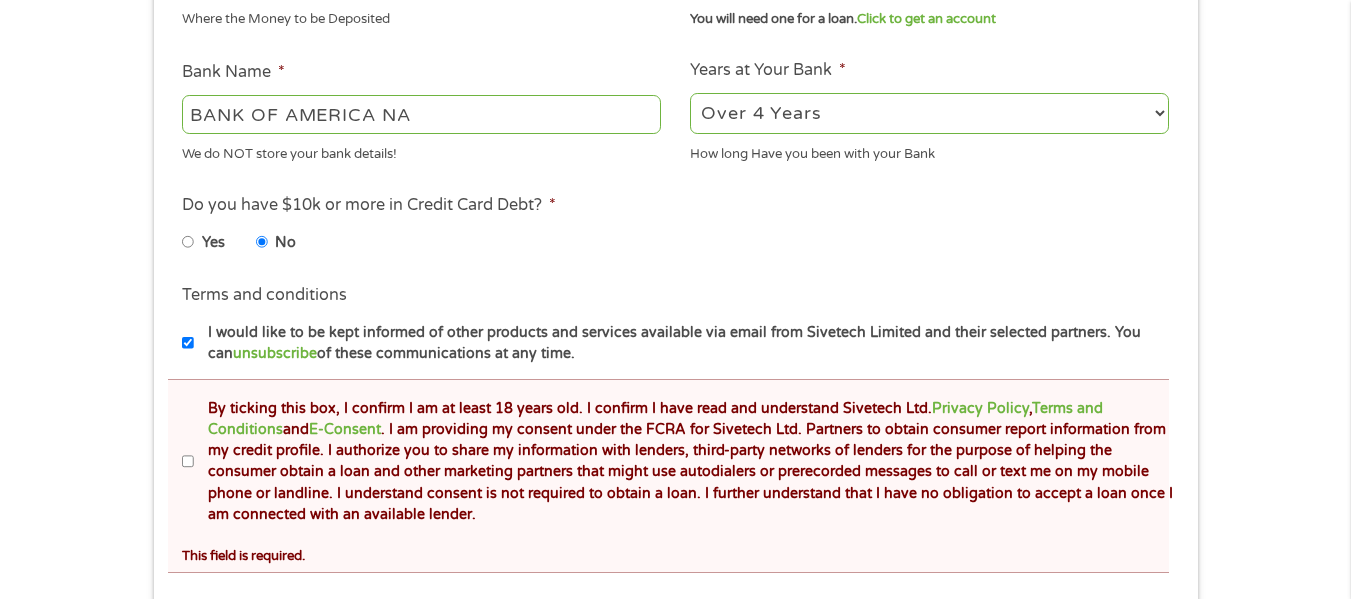 scroll, scrollTop: 623, scrollLeft: 0, axis: vertical 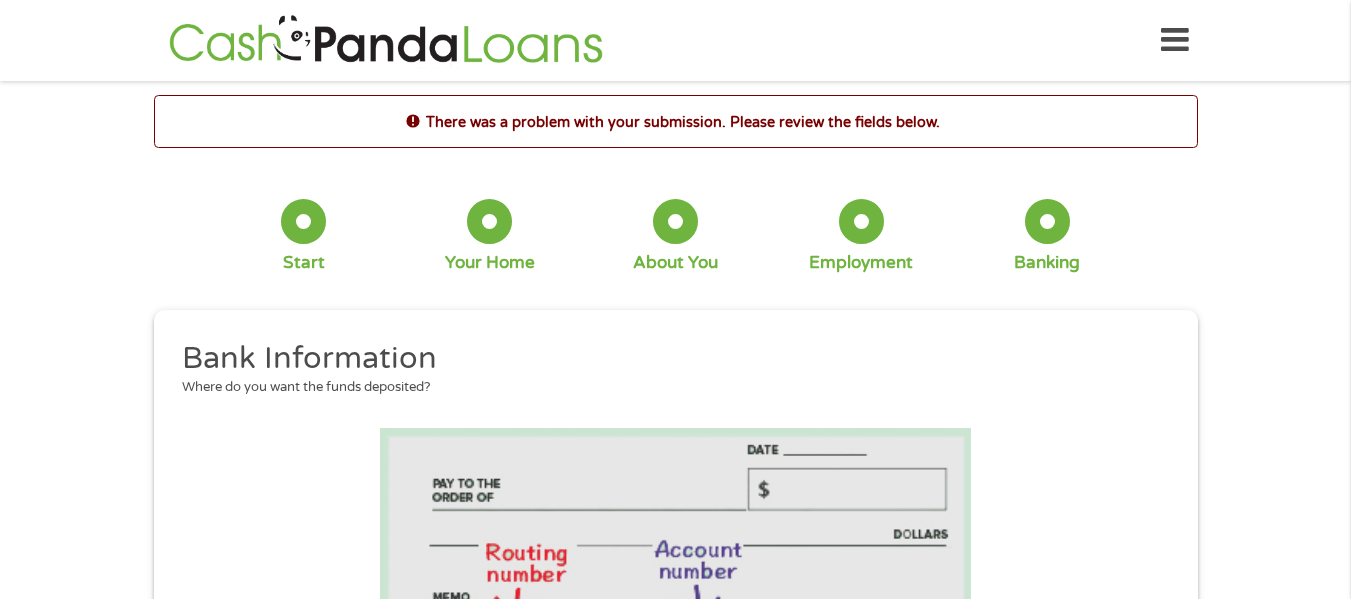 click on "Bank Information Where do you want the funds deposited? ABA / Routing number * 111000025 Where the Money to be Deposited Checking Account Number * 488091354125 You will need one for a loan. Click to get an account Bank Name * BANK OF AMERICA NA We do NOT store your bank details! Years at Your Bank * 2 - 4 Years 6 - 12 Months 1 - 2 Years Over 4 Years How long Have you been with your Bank This field is hidden when viewing the form My Credit Score --- Choose one --- Not Sure Excellent (700+) Good (600-700) Fair (500 - 600) Poor (under 500) * This choice Won’t affect your application This field is hidden when viewing the form Loan Reason --- Choose one --- Debt Consolidation Paying Bills Credit Card Bills Student Loan Home Improvement Big Purchase Medical Expenses Vacation Other * This choice Won’t affect your application Do you have $10k or more in Credit Card Debt? *
Yes
No
Terms and conditions
unsubscribe
Terms and conditions *" at bounding box center (675, 852) 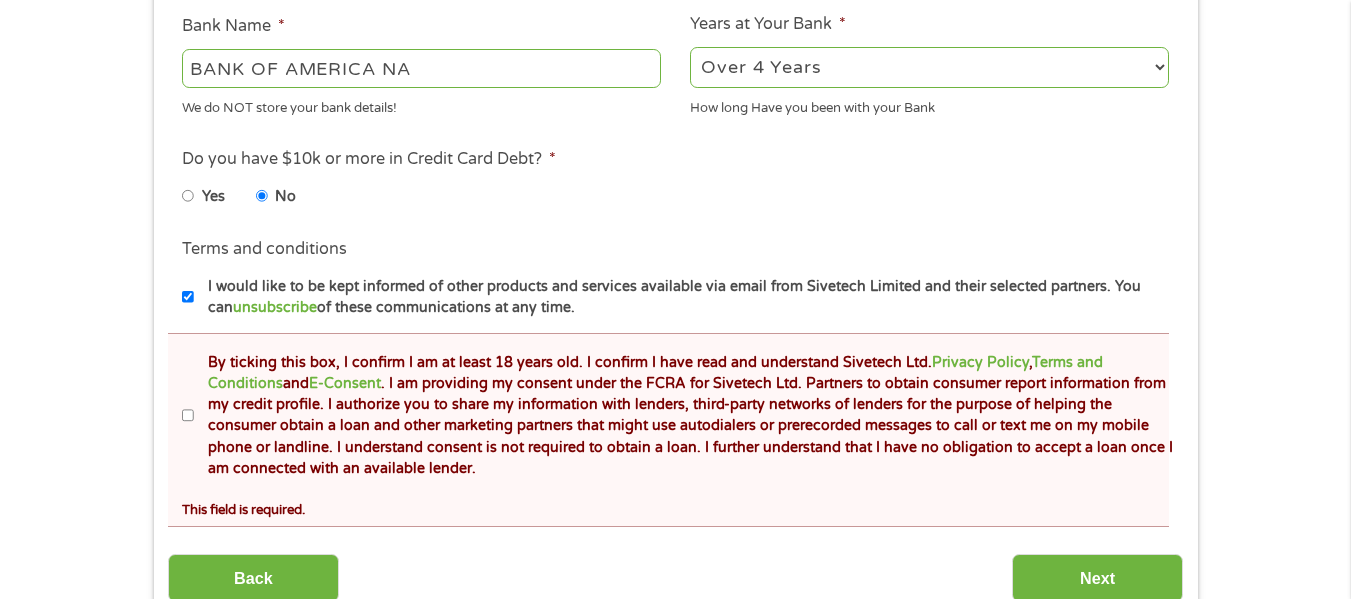 scroll, scrollTop: 840, scrollLeft: 0, axis: vertical 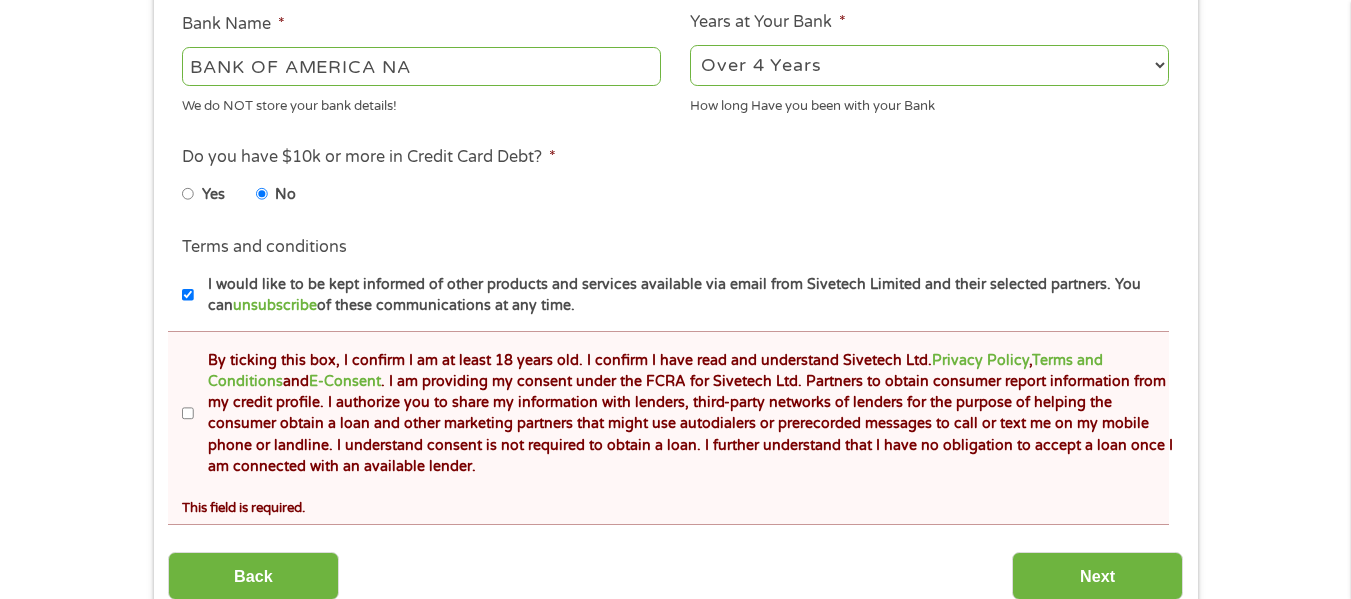 click on "By ticking this box, I confirm I am at least 18 years old. I confirm I have read and understand Sivetech Ltd.  Privacy Policy ,  Terms and Conditions  and  E-Consent . I am providing my consent under the FCRA for Sivetech Ltd. Partners to obtain consumer report information from my credit profile. I authorize you to share my information with lenders, third-party networks of lenders for the purpose of helping the consumer obtain a loan and other marketing partners that might use autodialers or prerecorded messages to call or text me on my mobile phone or landline. I understand consent is not required to obtain a loan. I further understand that I have no obligation to accept a loan once I am connected with an available lender." at bounding box center (684, 414) 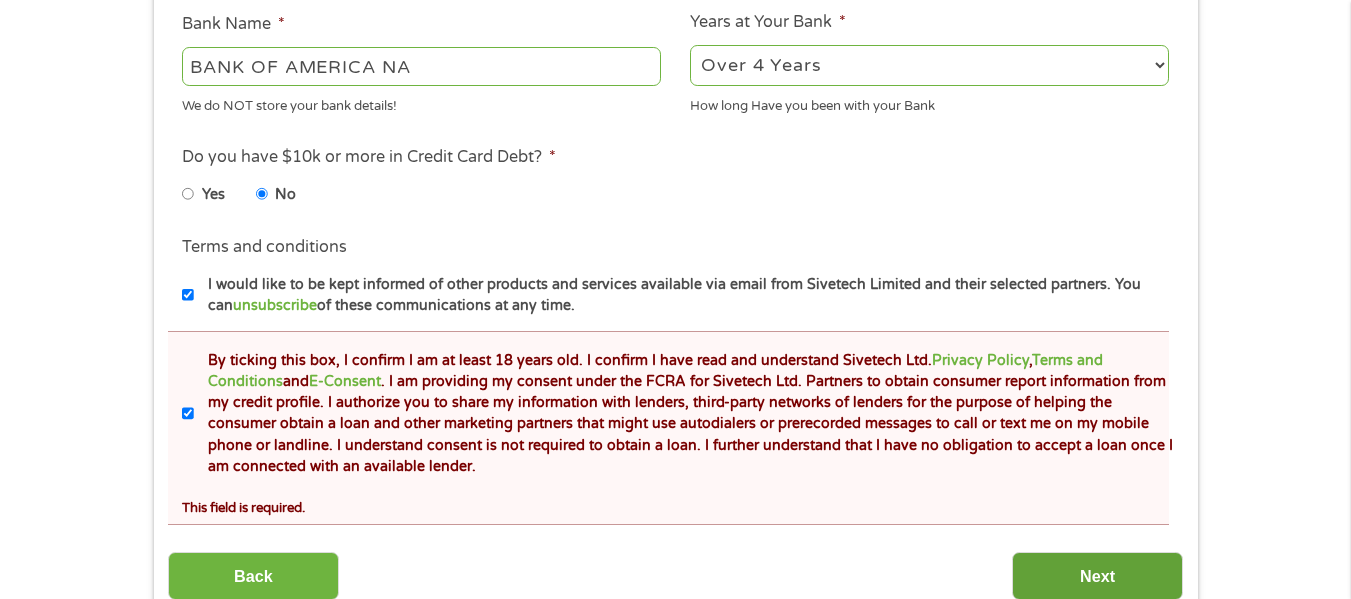 click on "Next" at bounding box center (1097, 576) 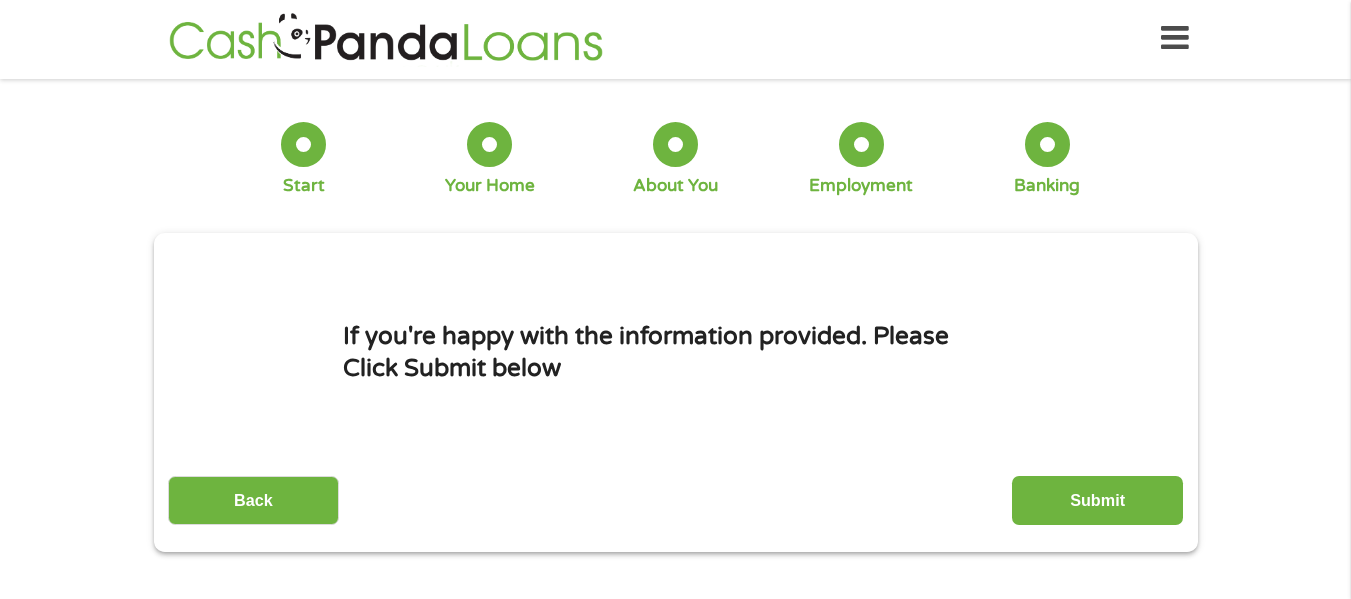 scroll, scrollTop: 0, scrollLeft: 0, axis: both 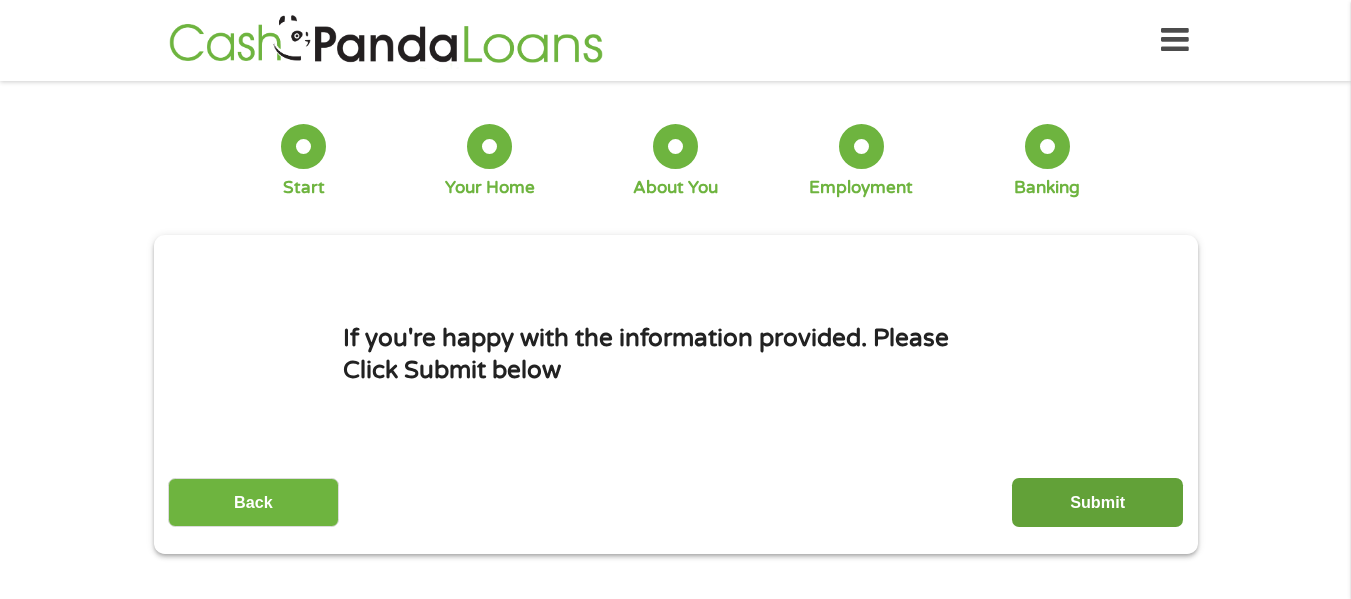 click on "Submit" at bounding box center [1097, 502] 